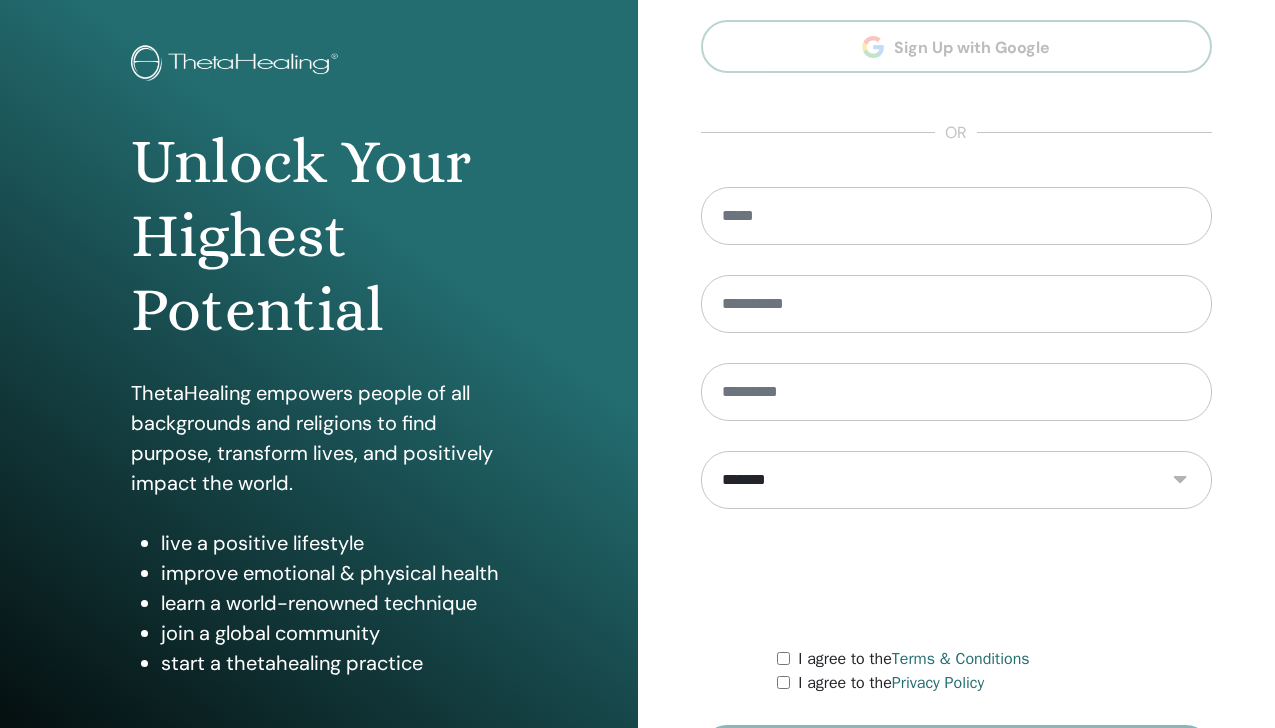 scroll, scrollTop: 232, scrollLeft: 0, axis: vertical 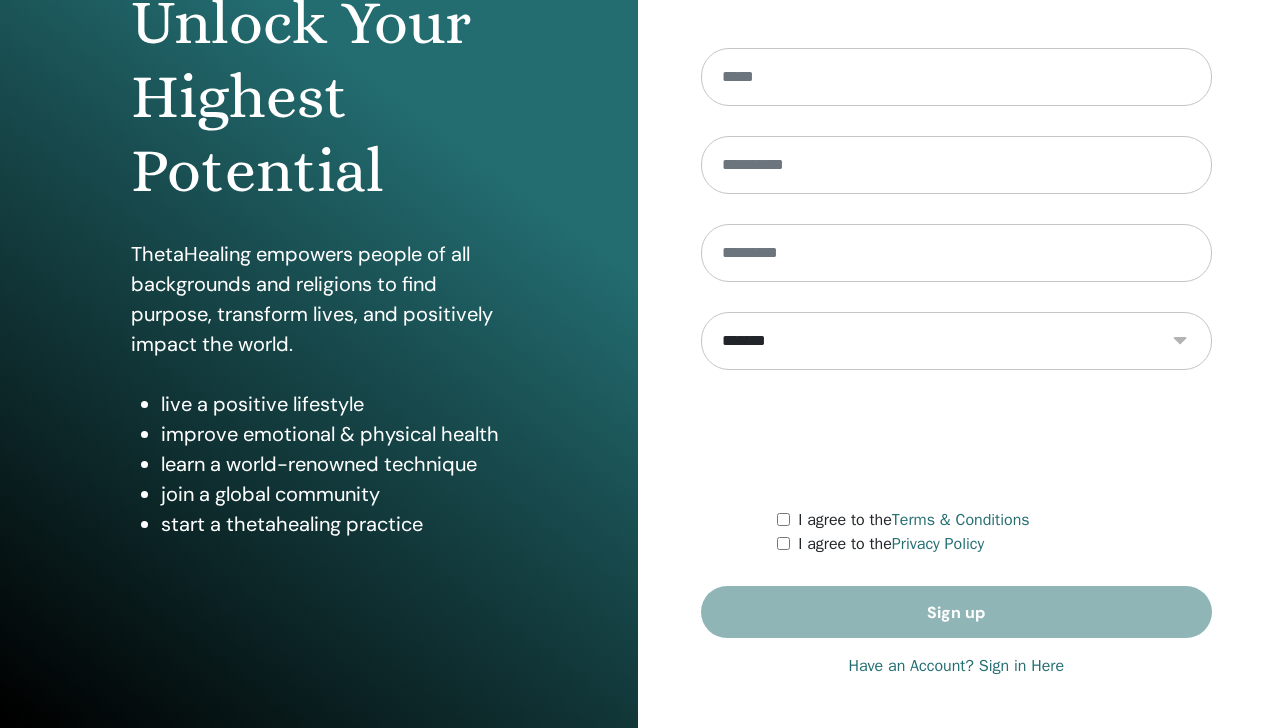 type on "**********" 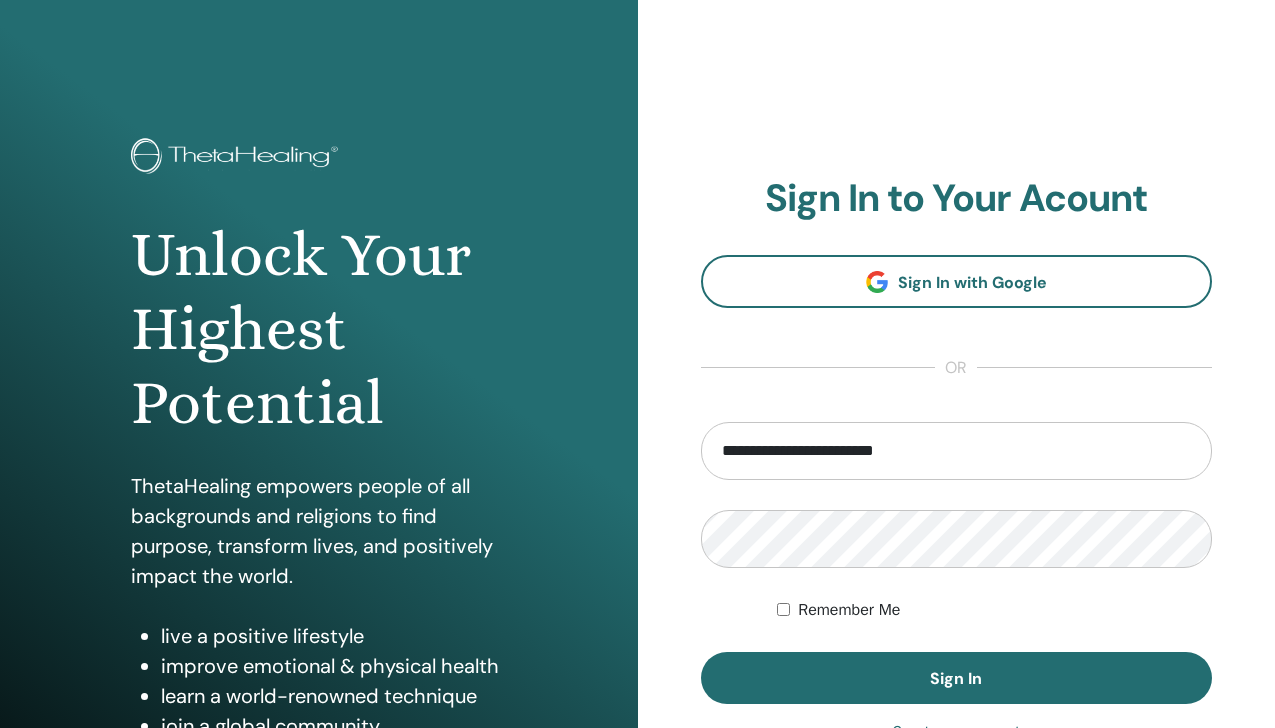 scroll, scrollTop: 0, scrollLeft: 0, axis: both 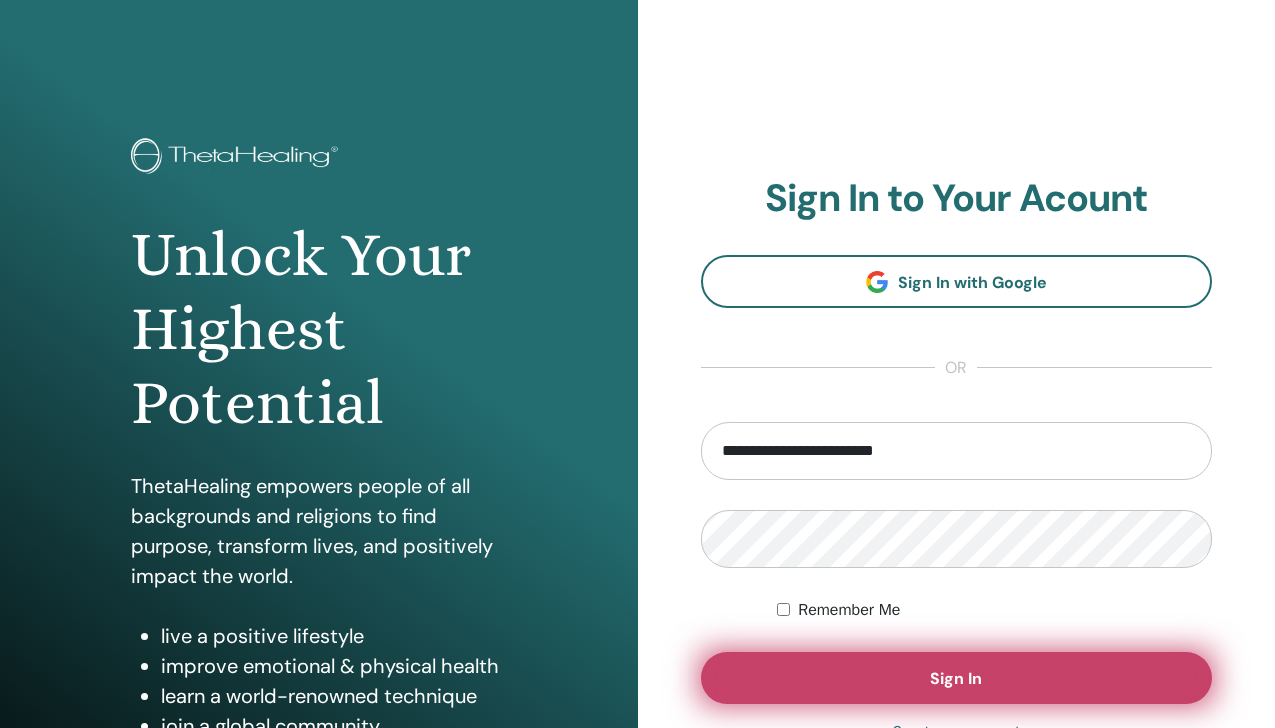 click on "Sign In" at bounding box center (956, 678) 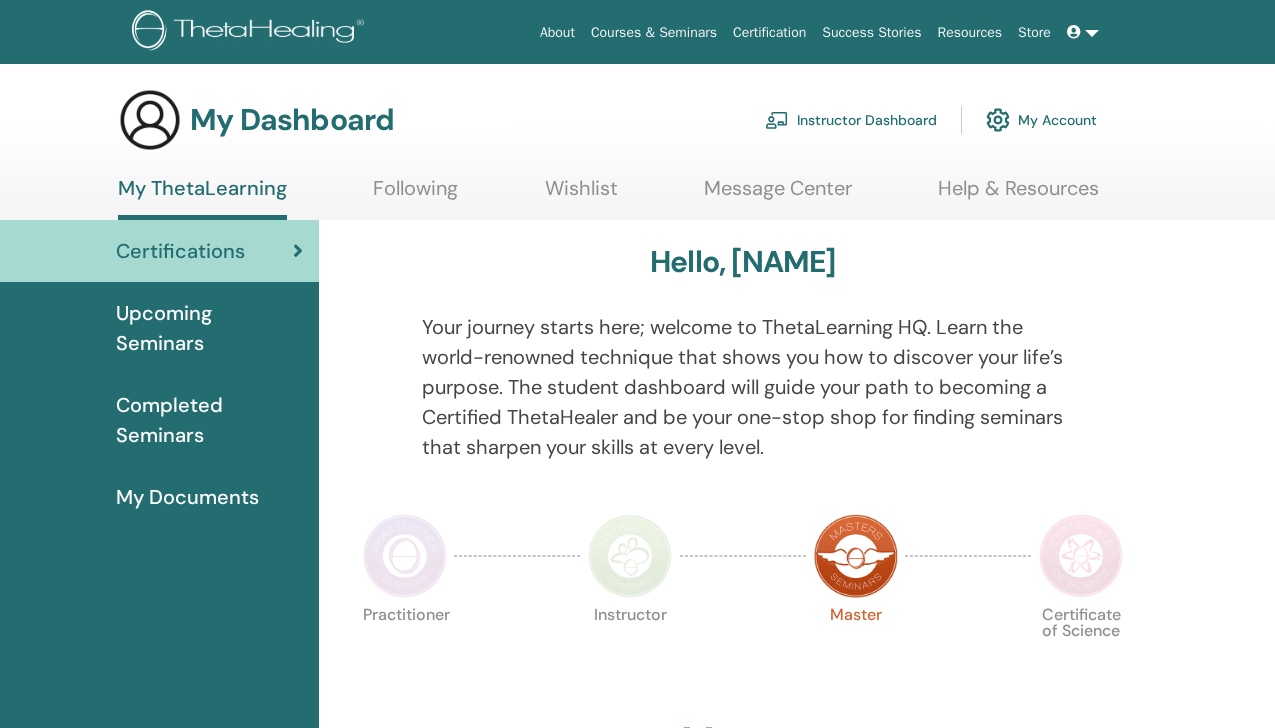 scroll, scrollTop: 0, scrollLeft: 0, axis: both 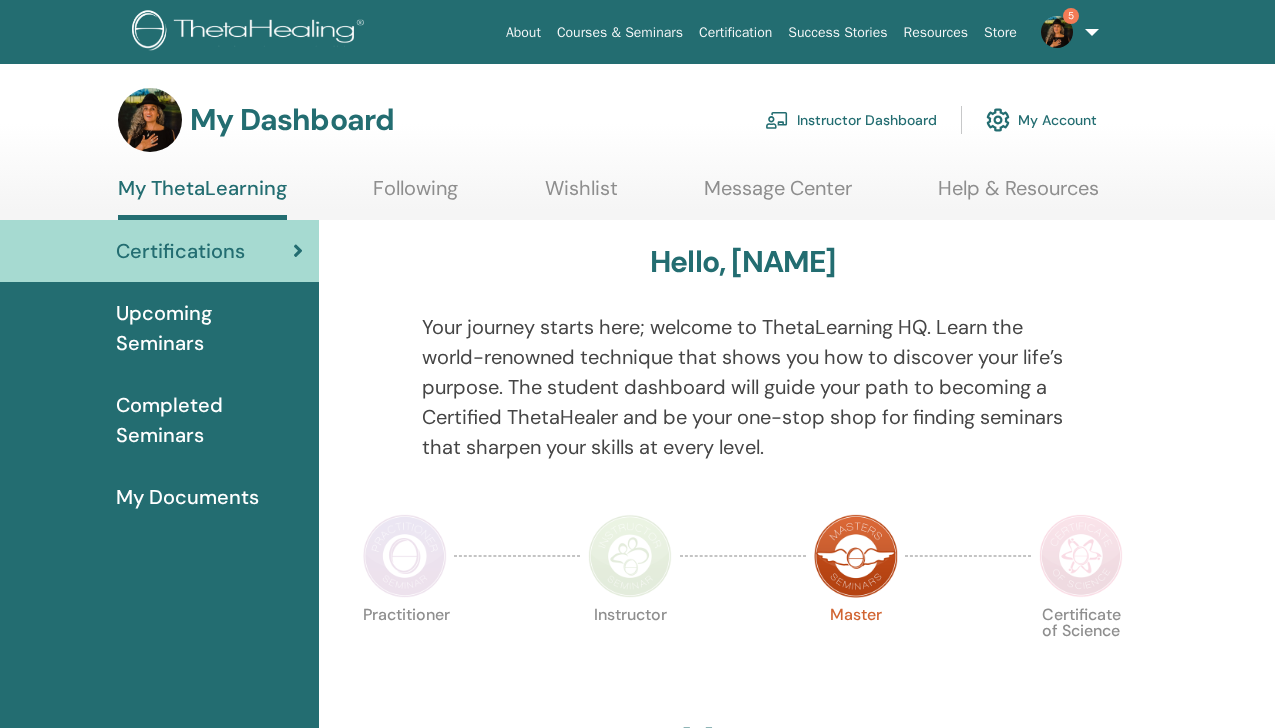 click on "Instructor Dashboard" at bounding box center (851, 120) 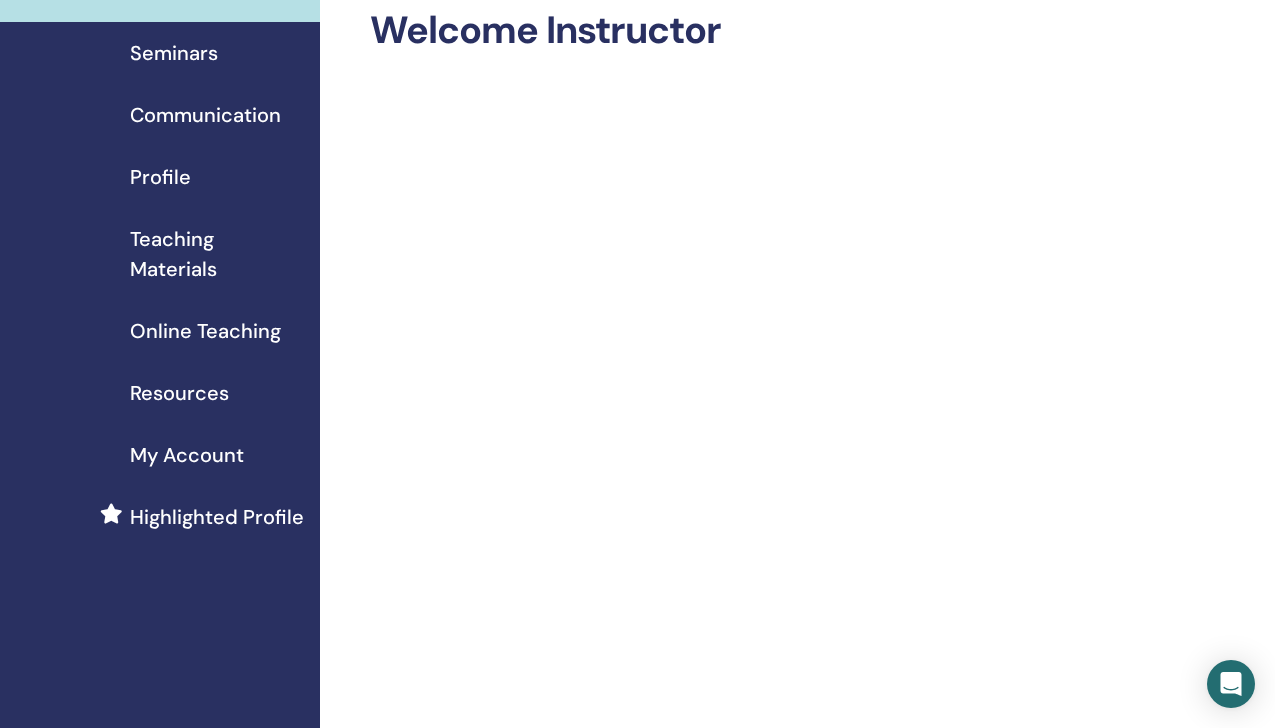 scroll, scrollTop: 118, scrollLeft: 0, axis: vertical 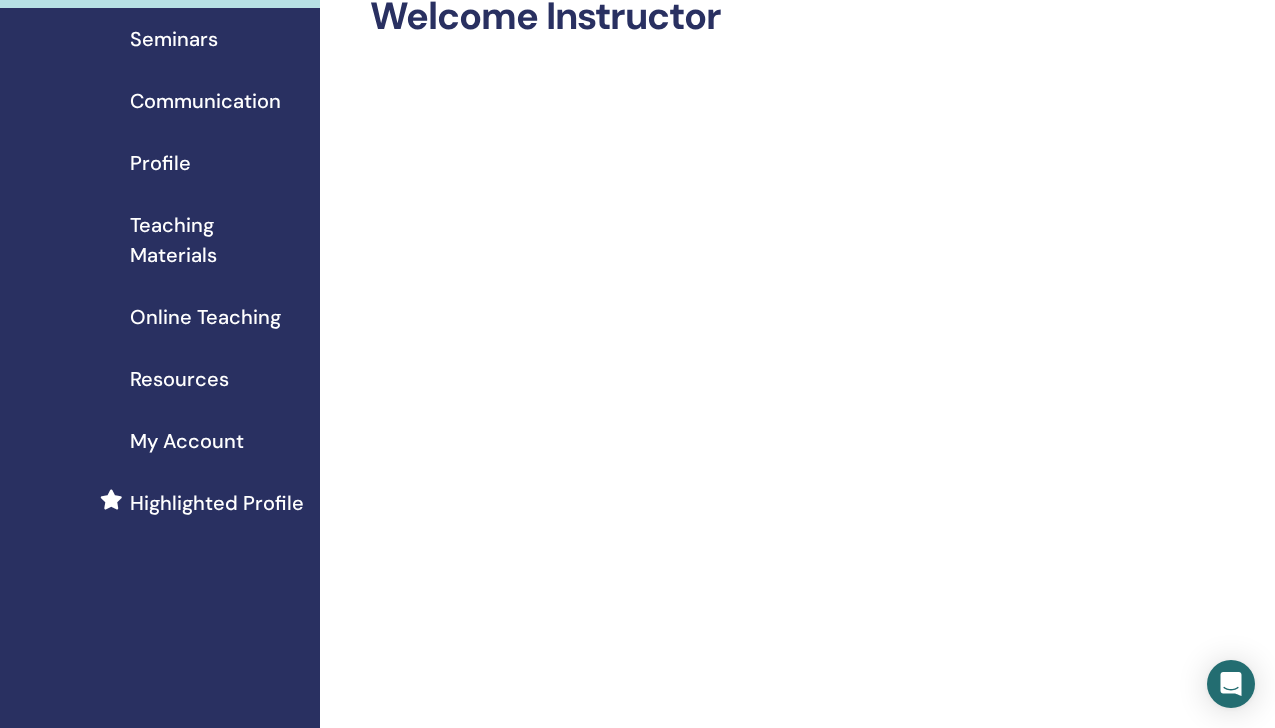 click on "Seminars" at bounding box center (174, 39) 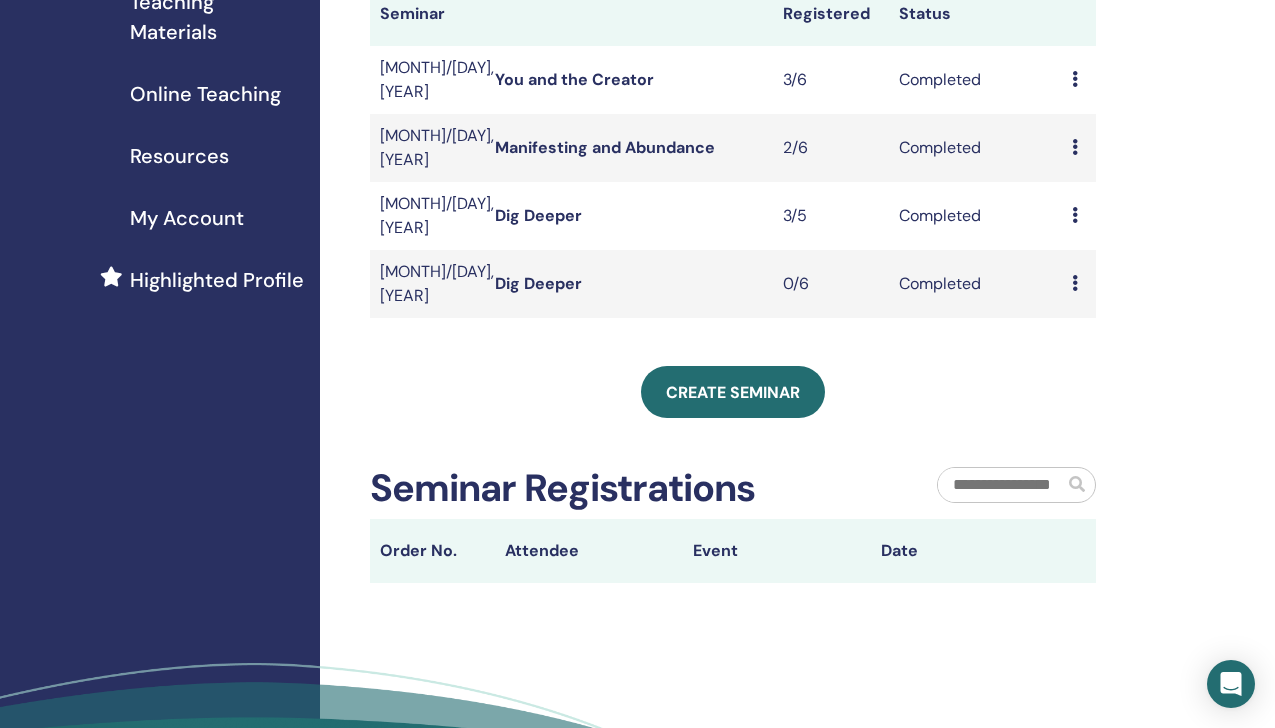 scroll, scrollTop: 342, scrollLeft: 0, axis: vertical 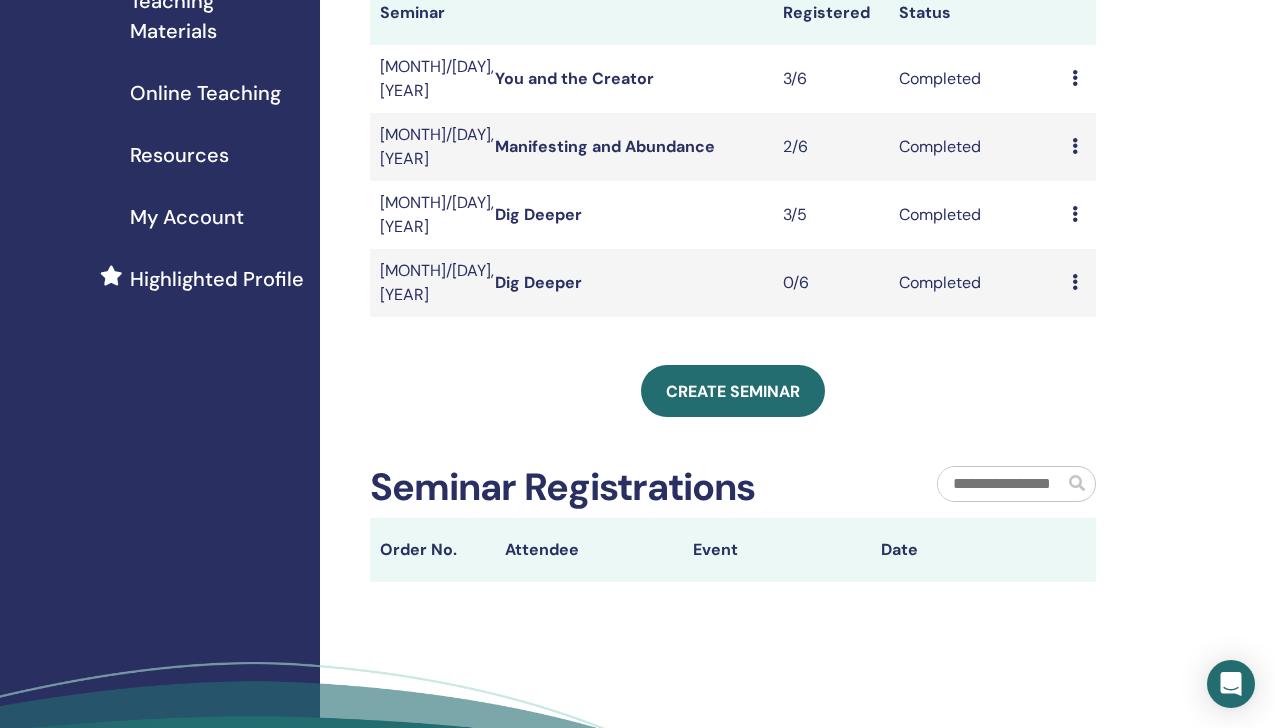 click at bounding box center (1001, 484) 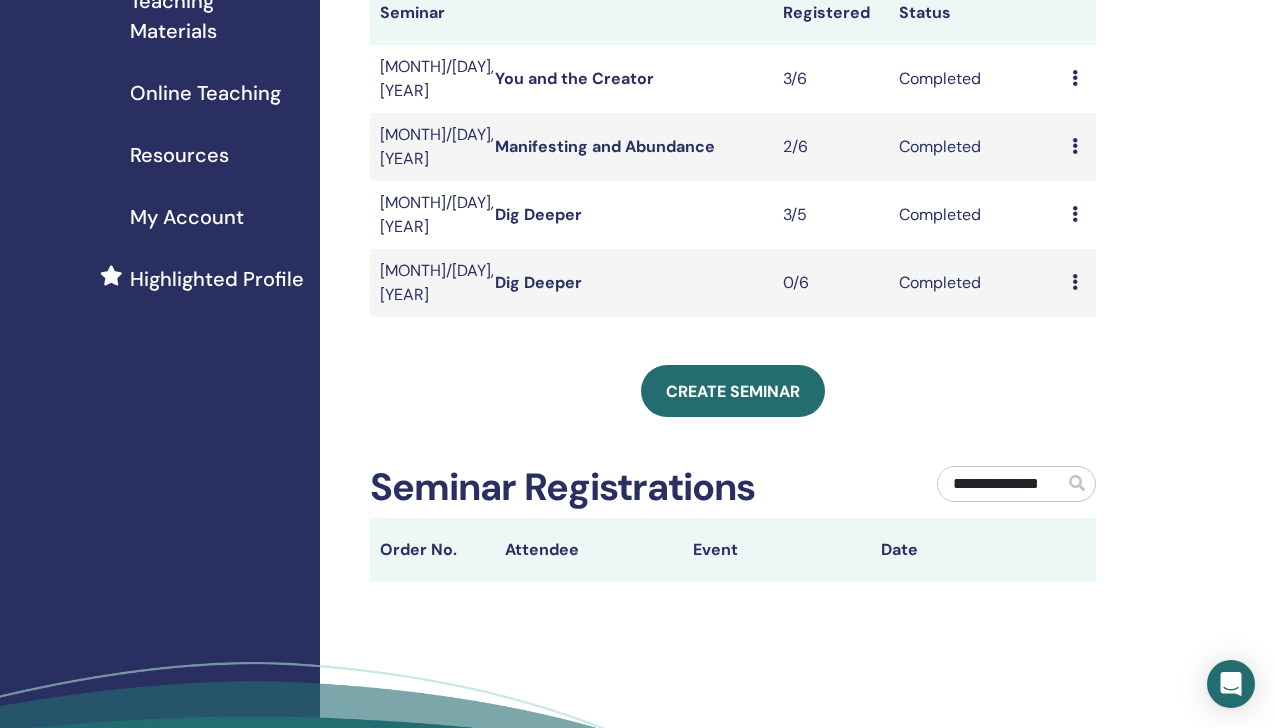 scroll, scrollTop: 0, scrollLeft: 14, axis: horizontal 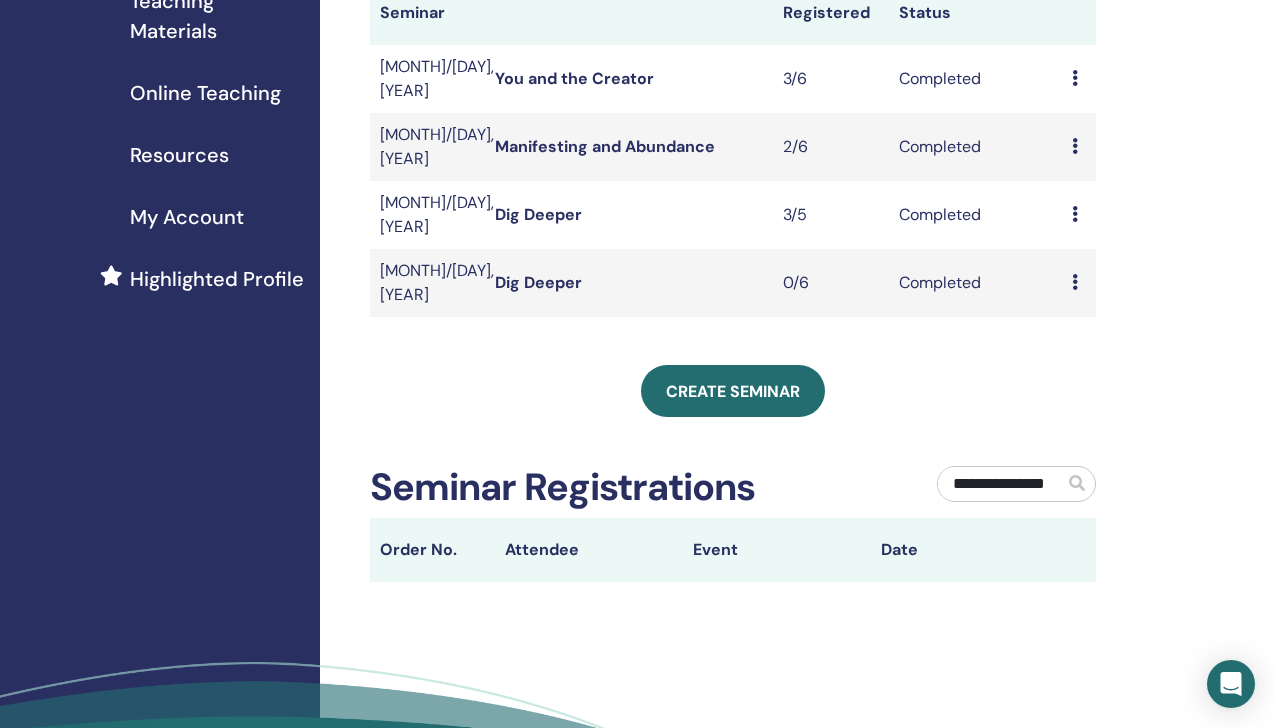 type on "**********" 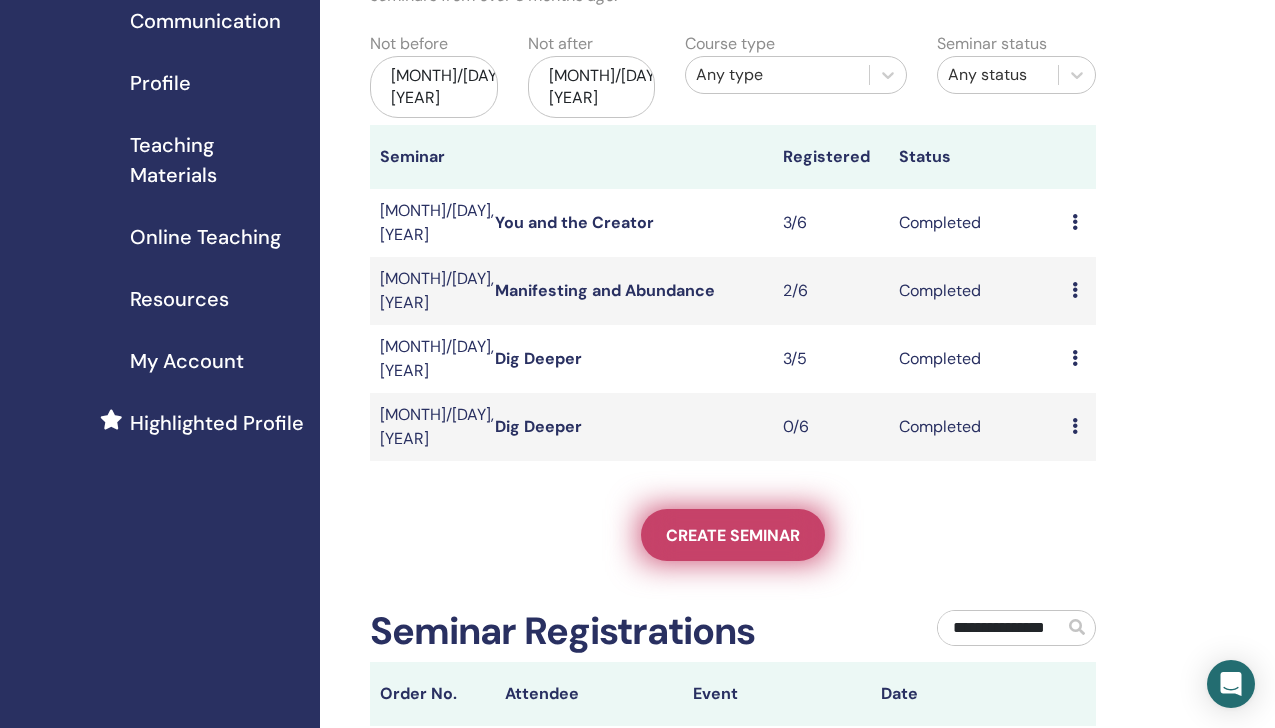 scroll, scrollTop: 178, scrollLeft: 0, axis: vertical 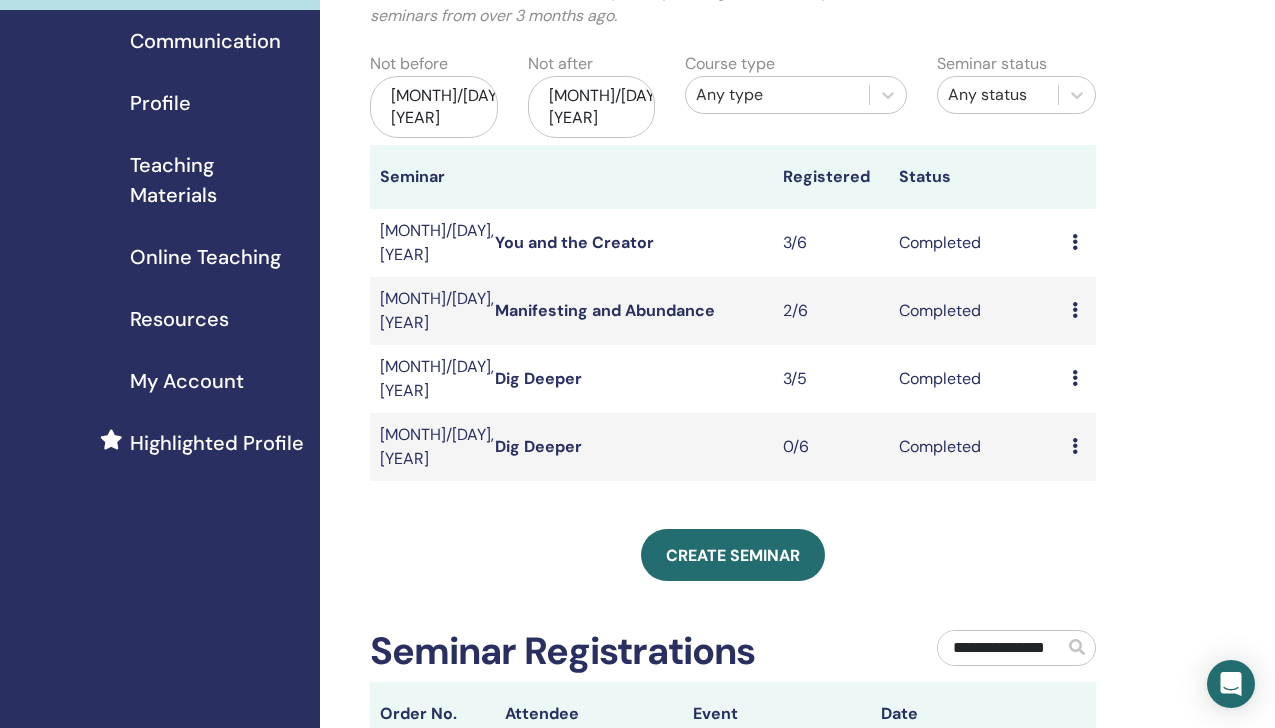 click on "[MONTH]/[DAY], [YEAR]" at bounding box center [434, 107] 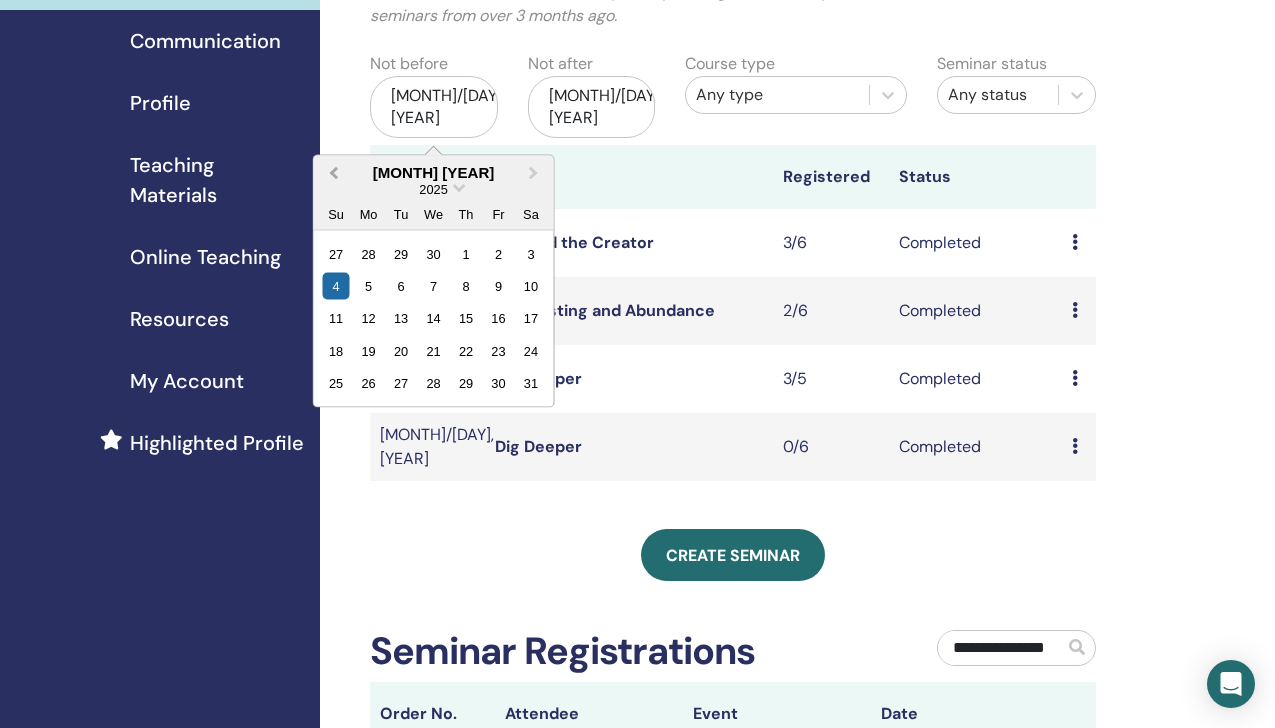 click on "Previous Month" at bounding box center [334, 172] 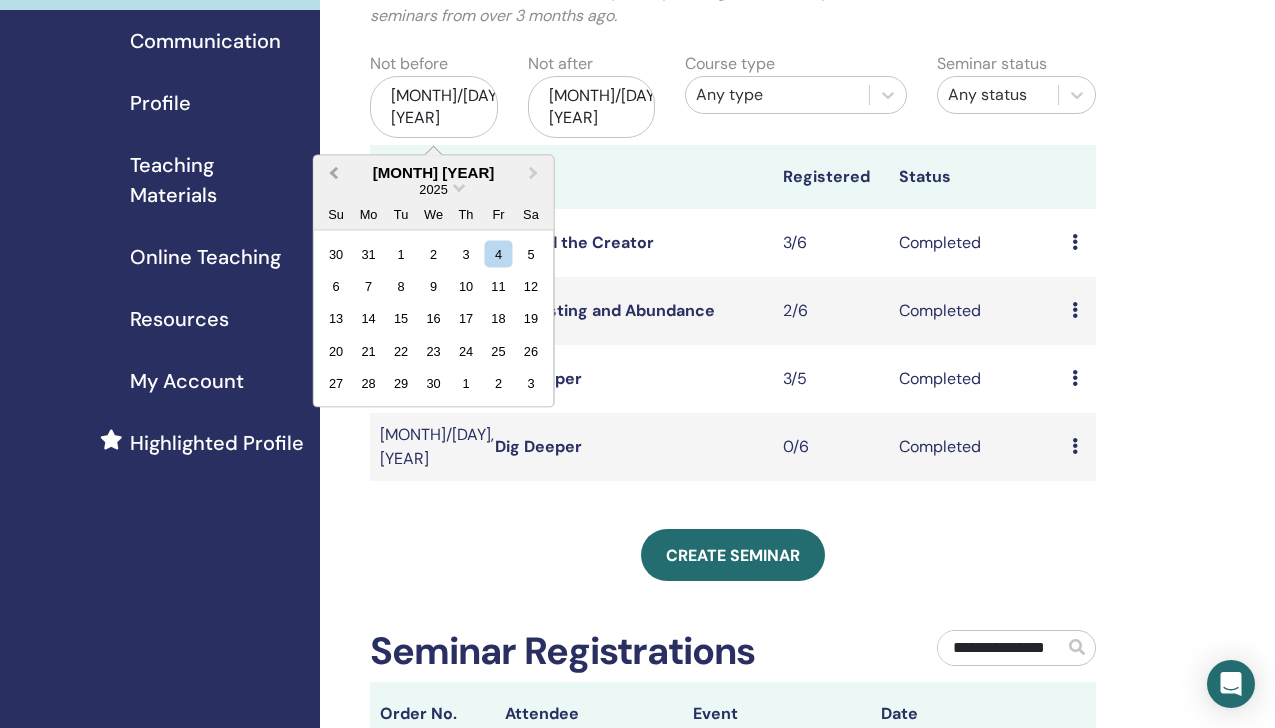 click on "Previous Month" at bounding box center [334, 172] 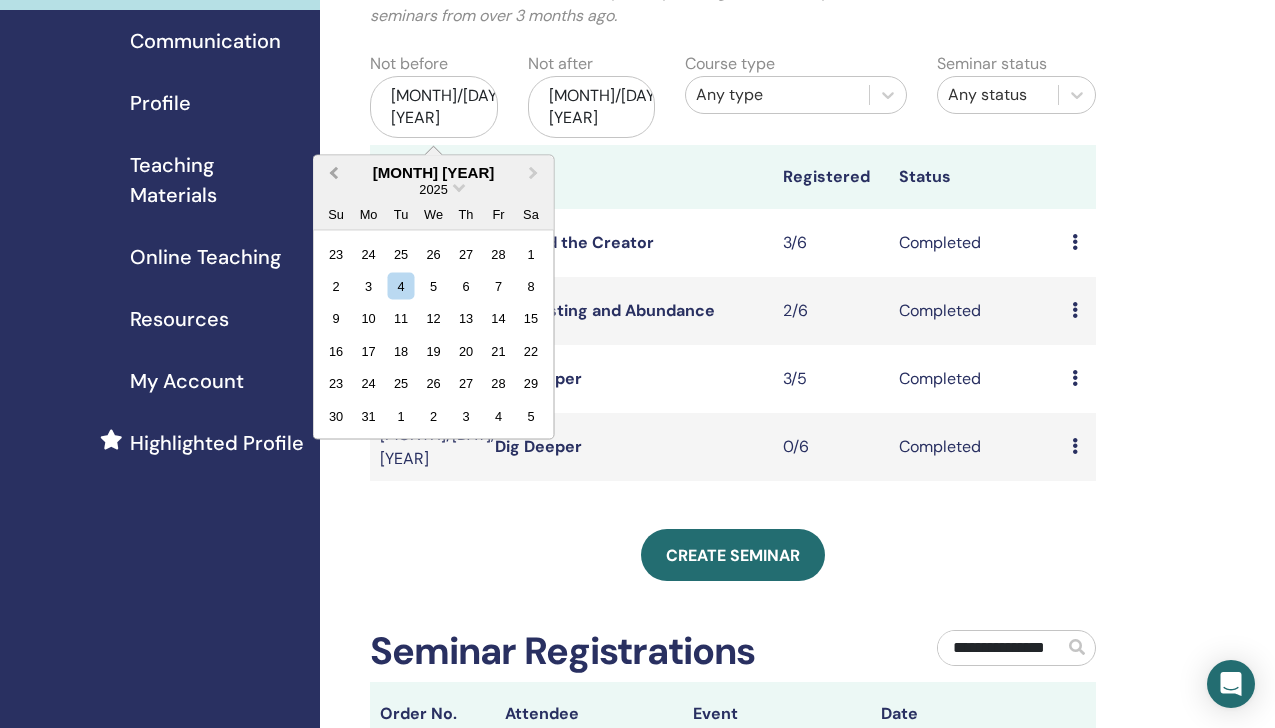click on "Previous Month" at bounding box center (334, 172) 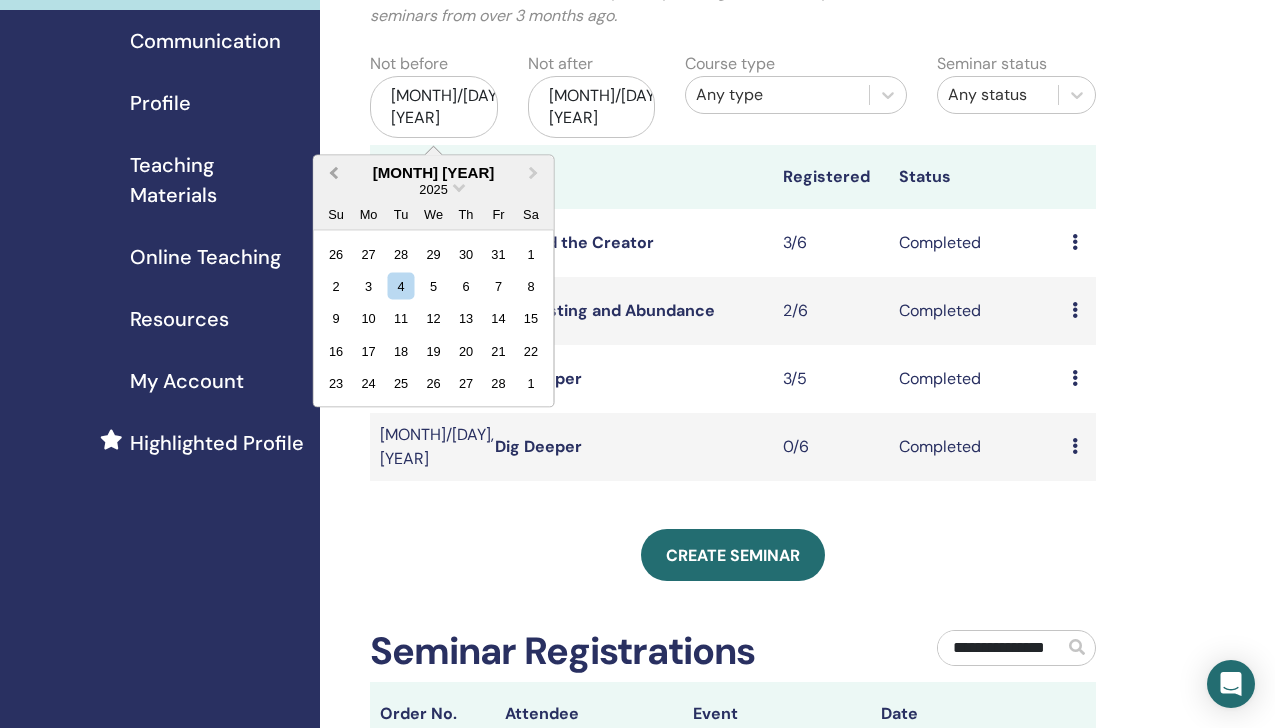 click on "Previous Month" at bounding box center [334, 172] 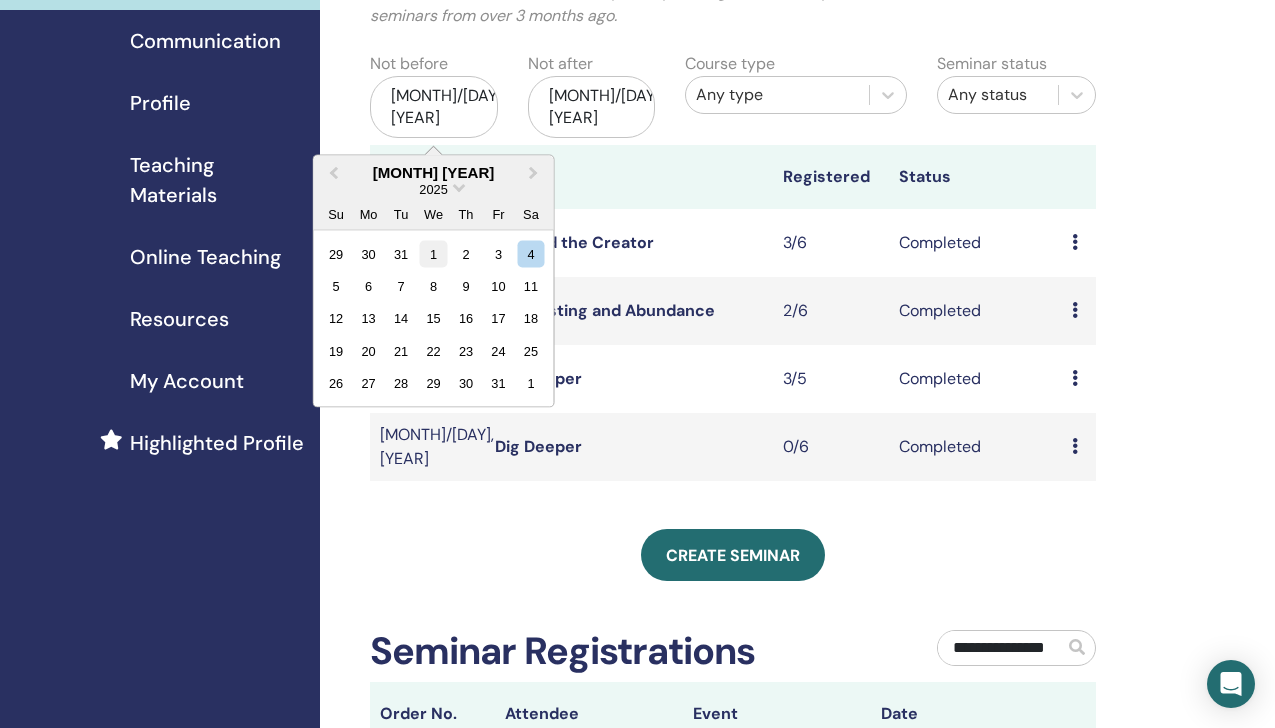 click on "1" at bounding box center [433, 253] 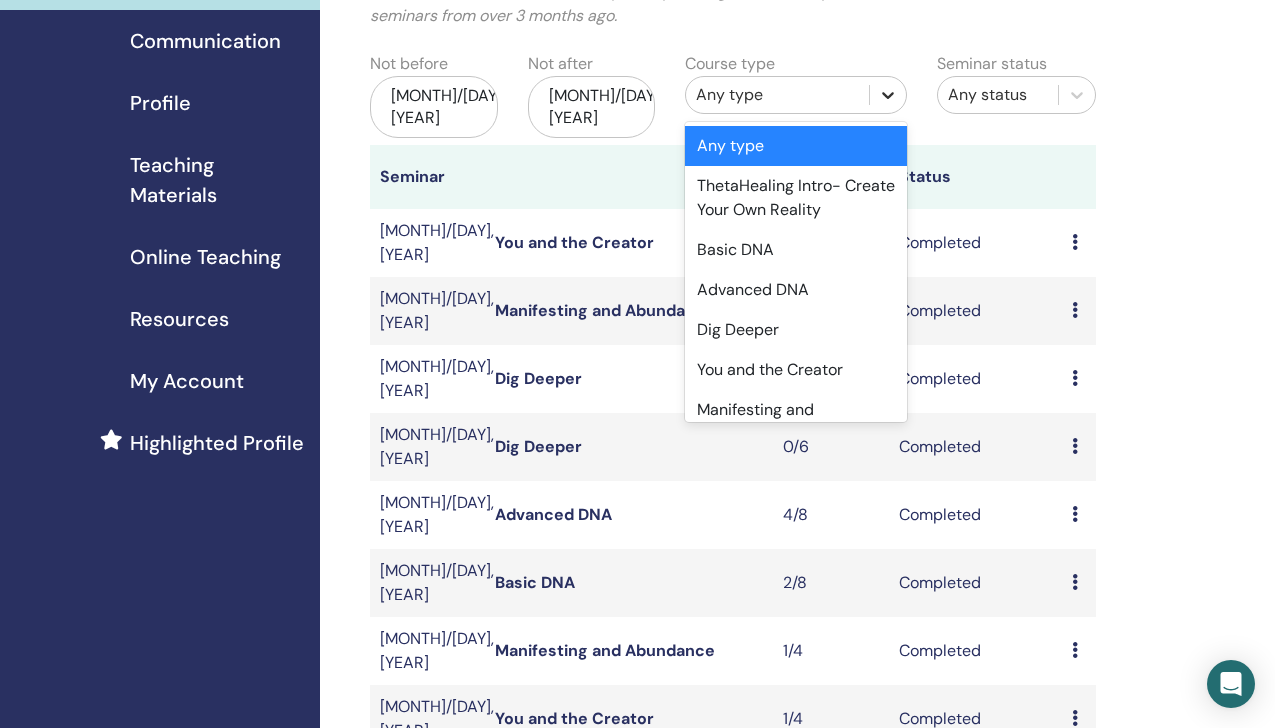 click 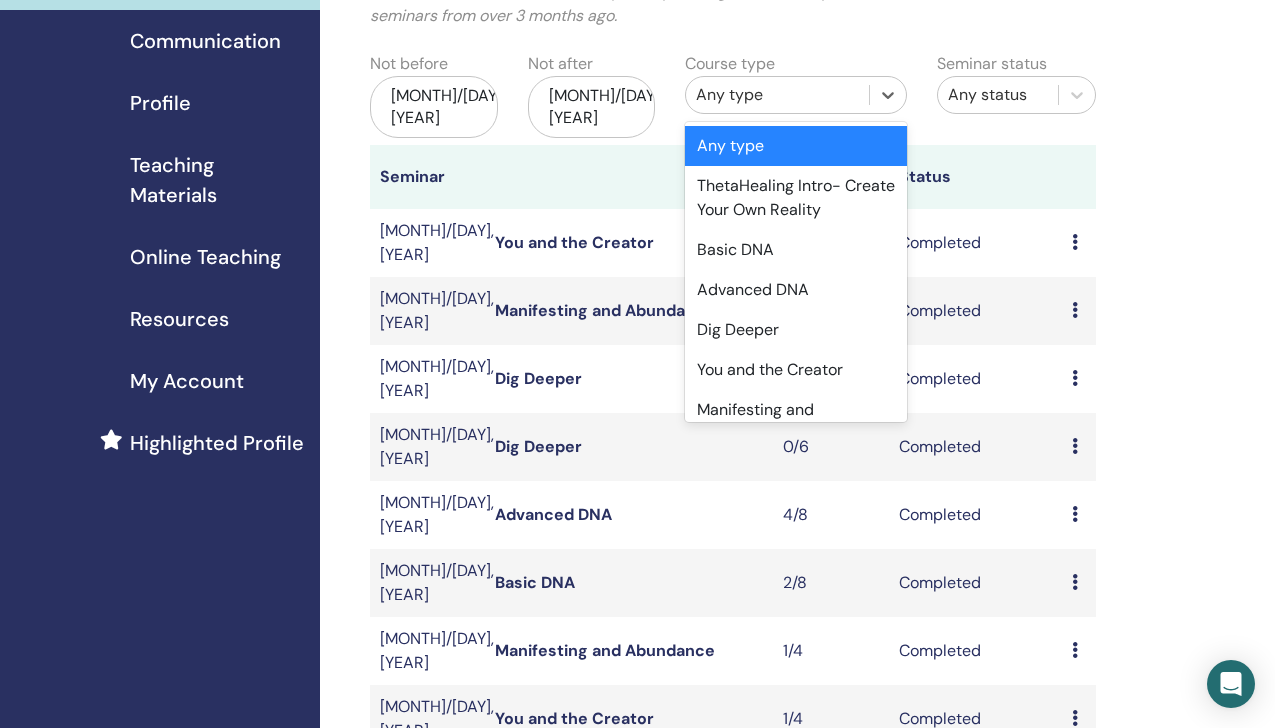 click on "My Seminars You can customize the filter to explore upcoming seminars beyond the next 3 months or check out seminars from over 3 months ago." at bounding box center (733, -11) 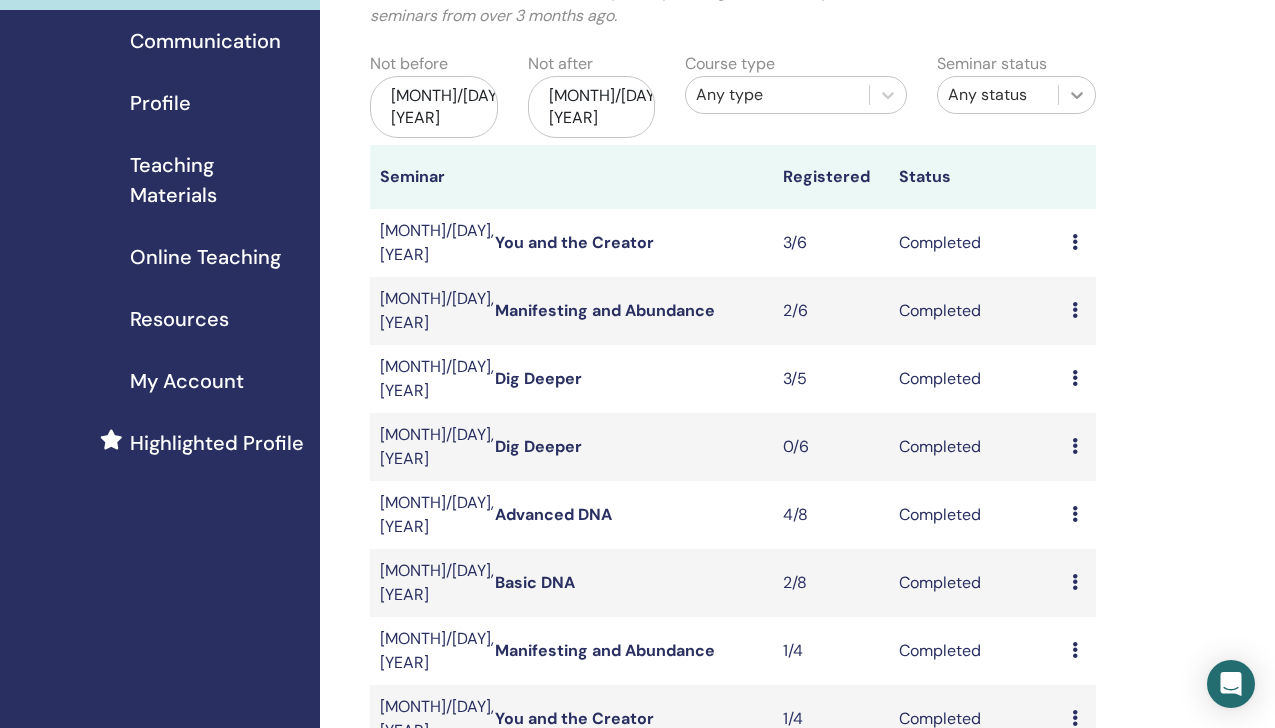 click 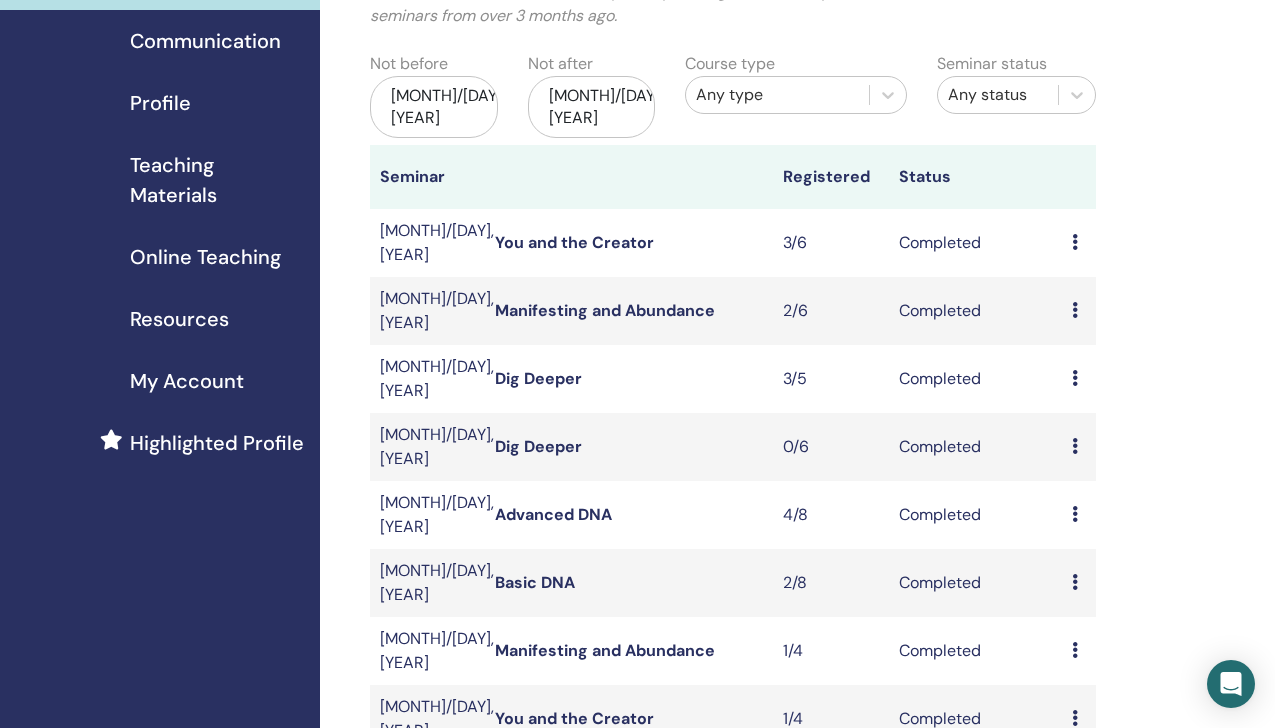 click on "**********" at bounding box center [798, 626] 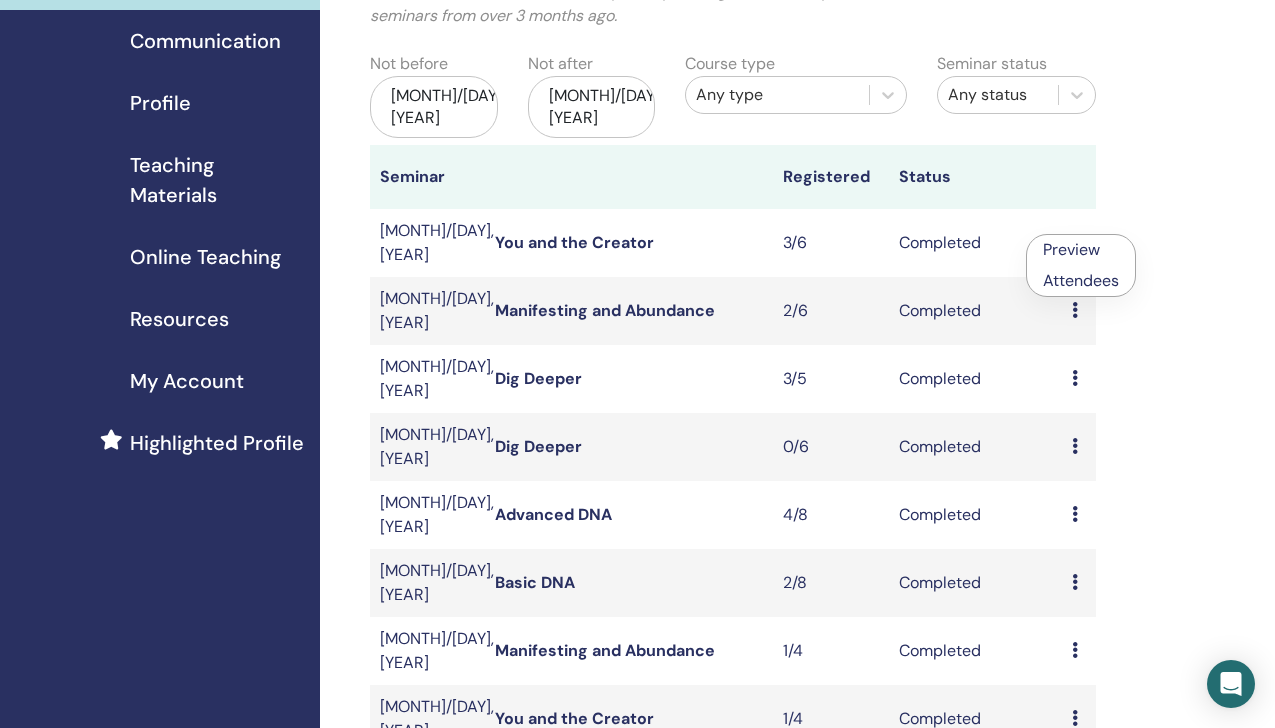 click on "Attendees" at bounding box center [1081, 280] 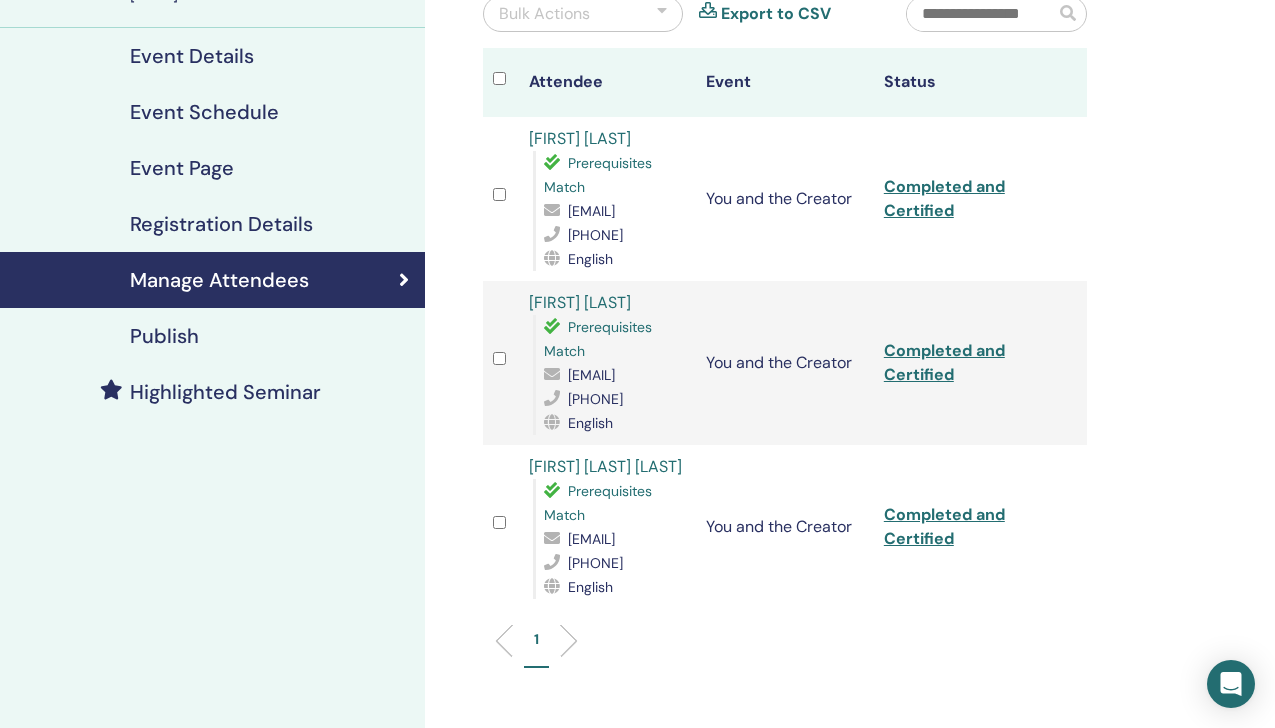 scroll, scrollTop: 213, scrollLeft: 0, axis: vertical 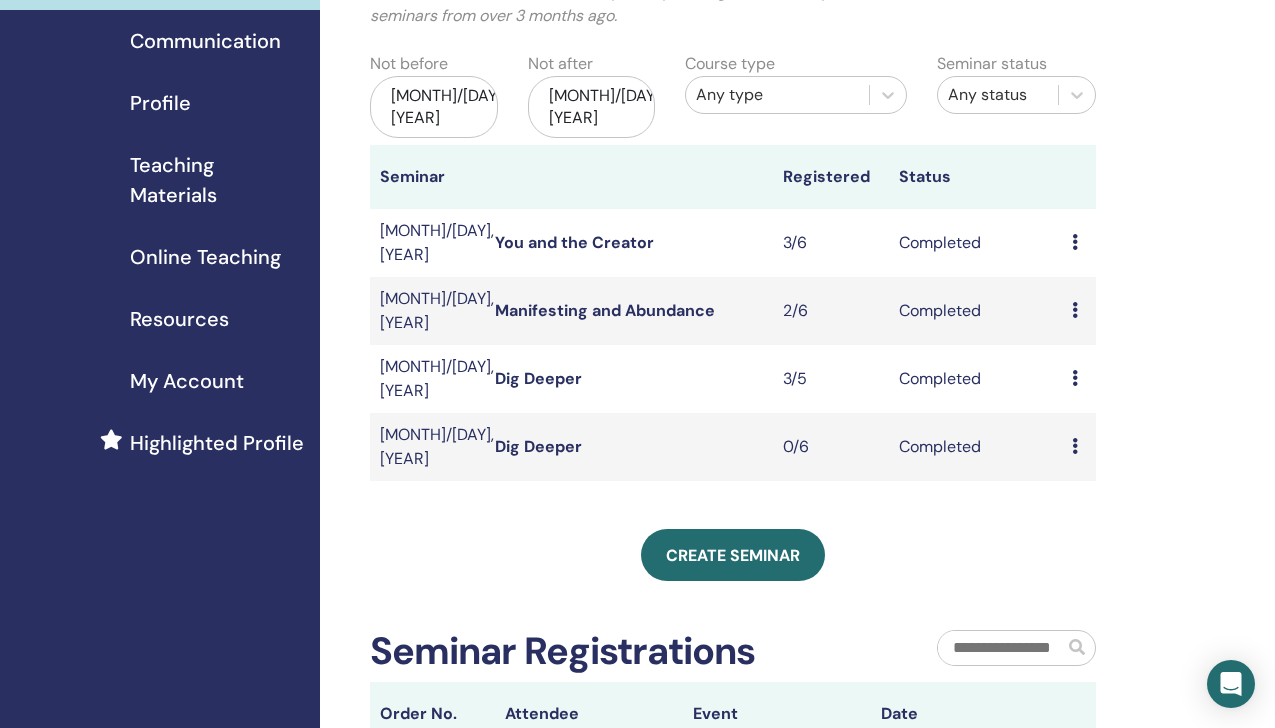 click on "[MONTH]/[DAY], [YEAR]" at bounding box center (434, 107) 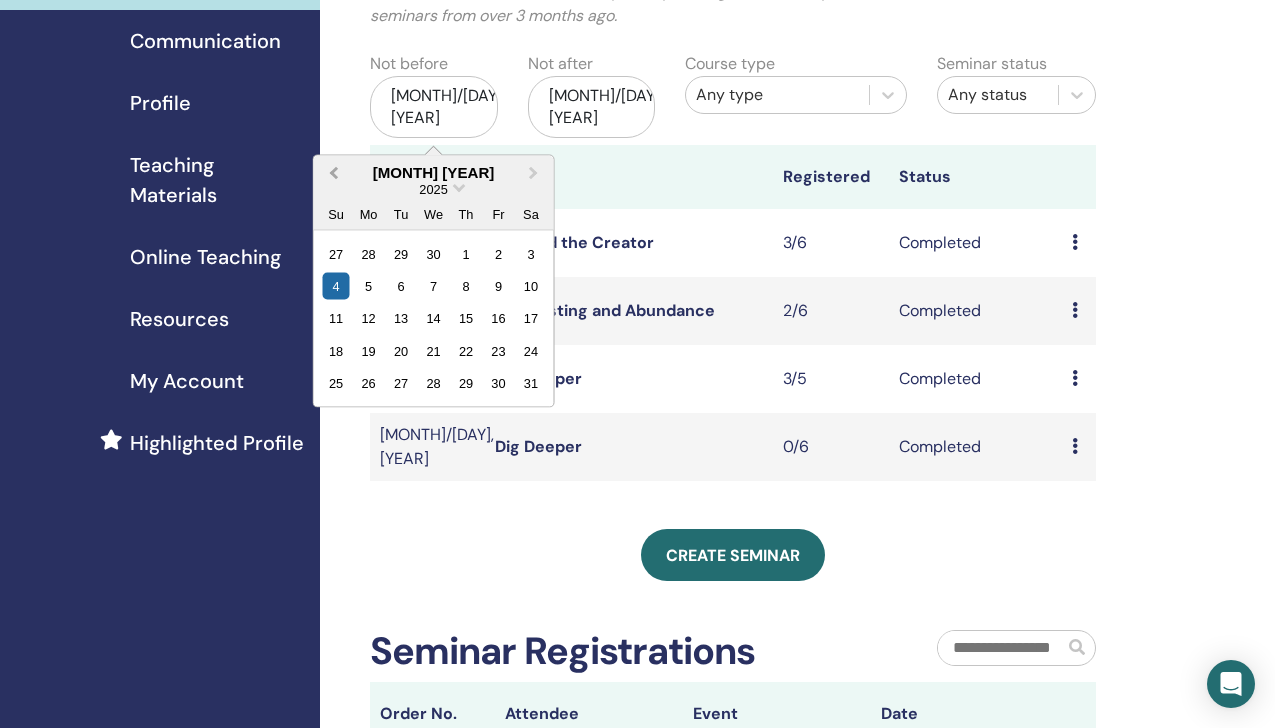 click on "Previous Month" at bounding box center [332, 173] 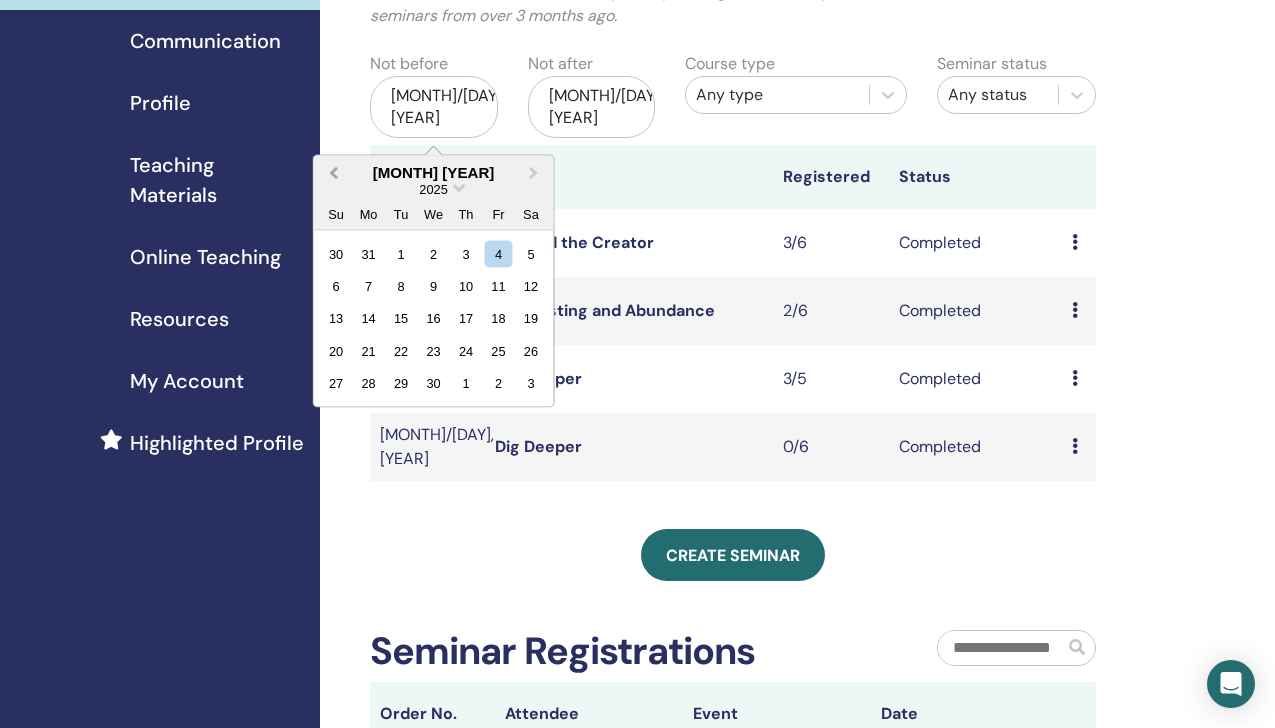 click on "Previous Month" at bounding box center (332, 173) 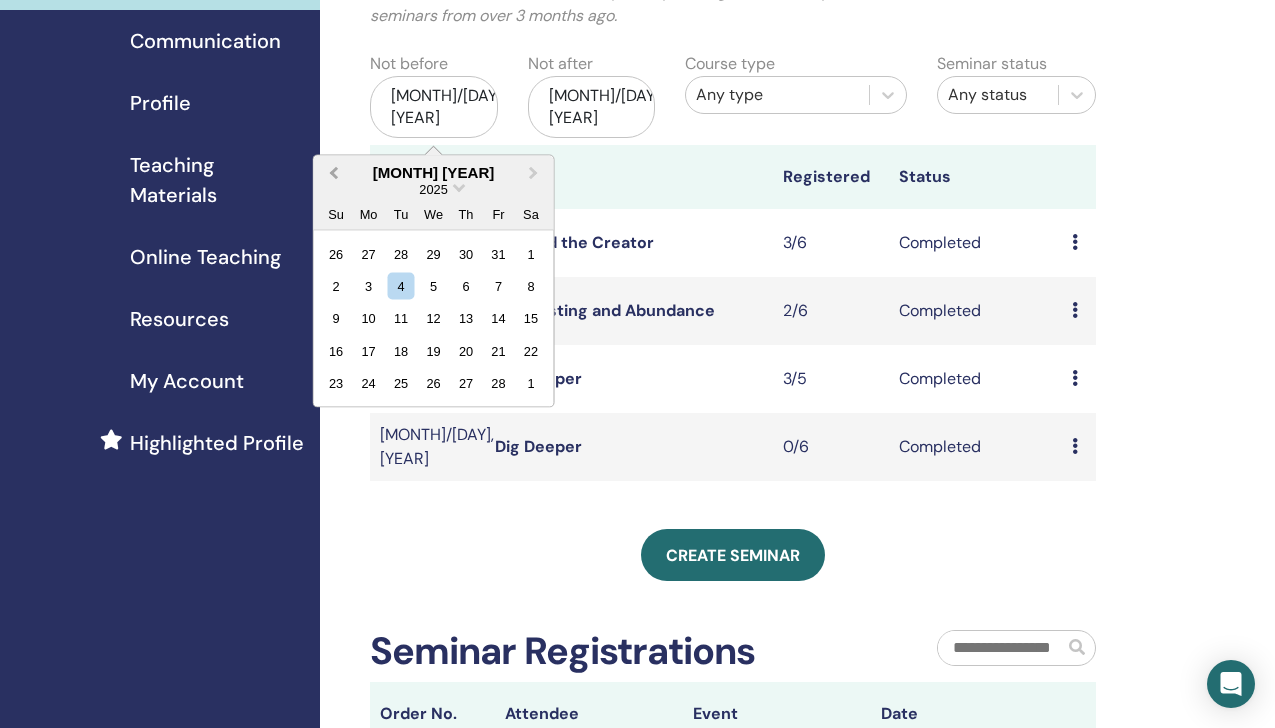 click on "Previous Month" at bounding box center [332, 173] 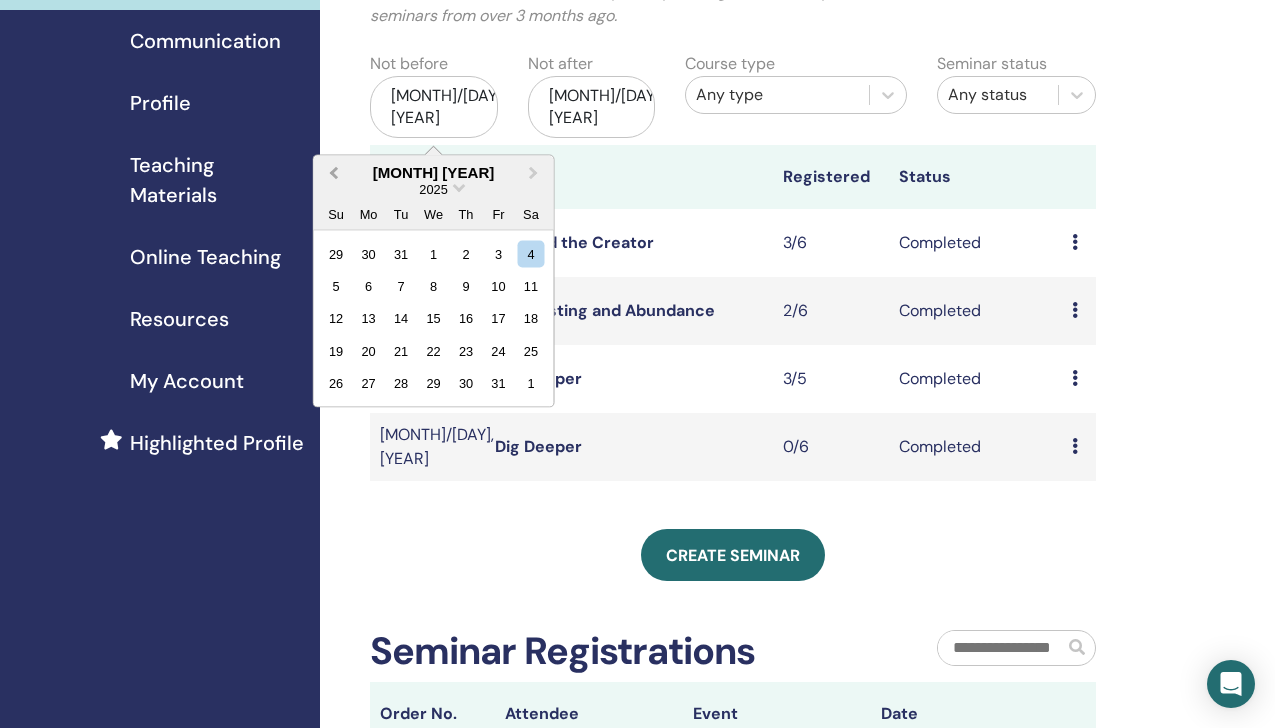 click on "Previous Month" at bounding box center [332, 173] 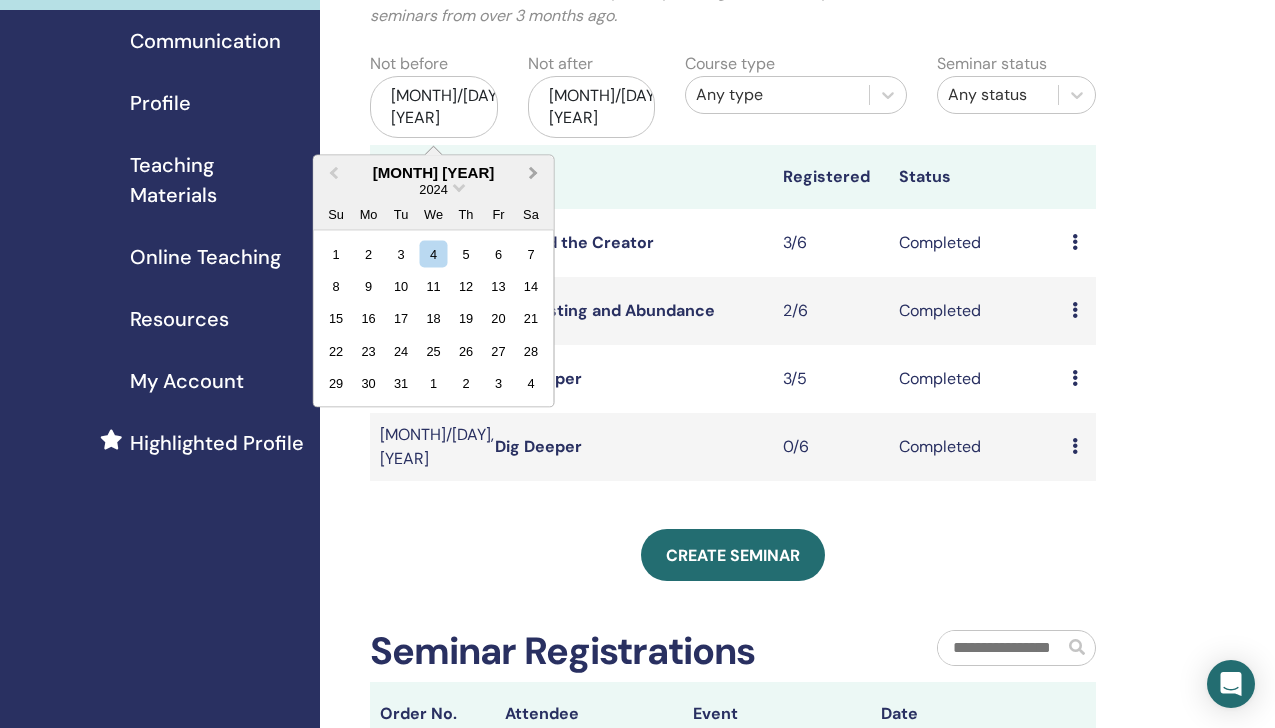 click on "Next Month" at bounding box center (536, 173) 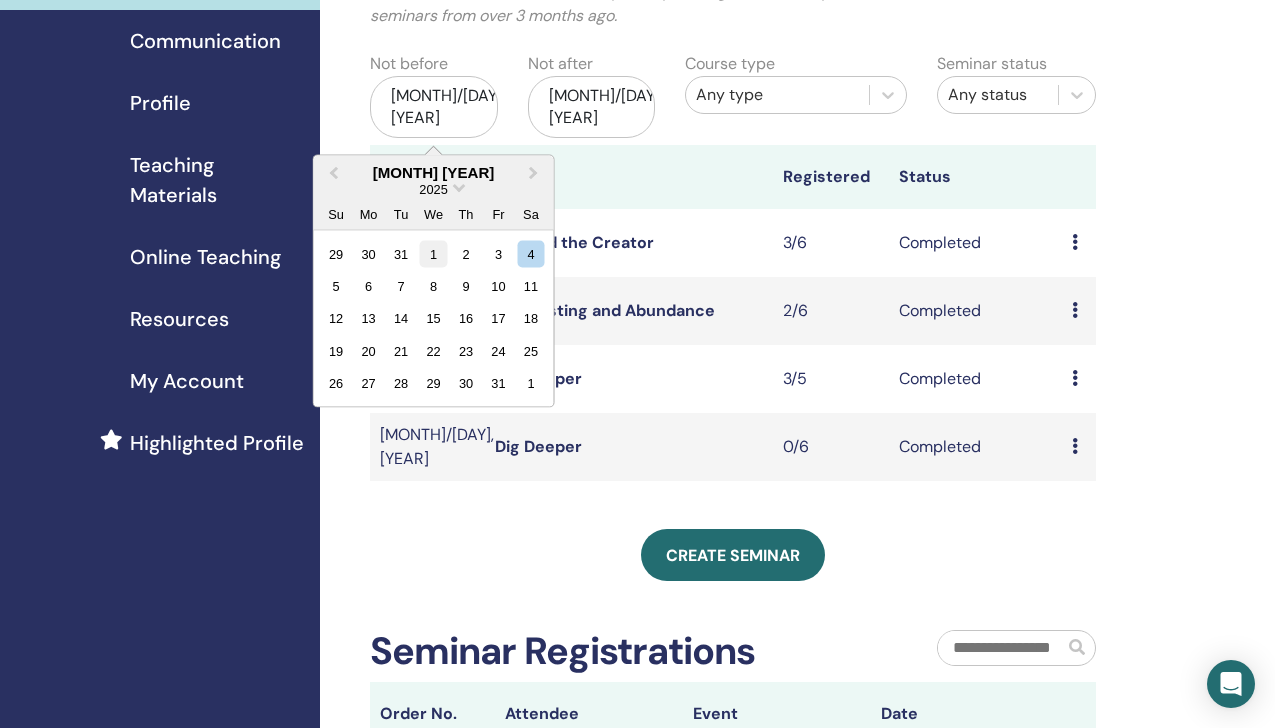 click on "1" at bounding box center [433, 253] 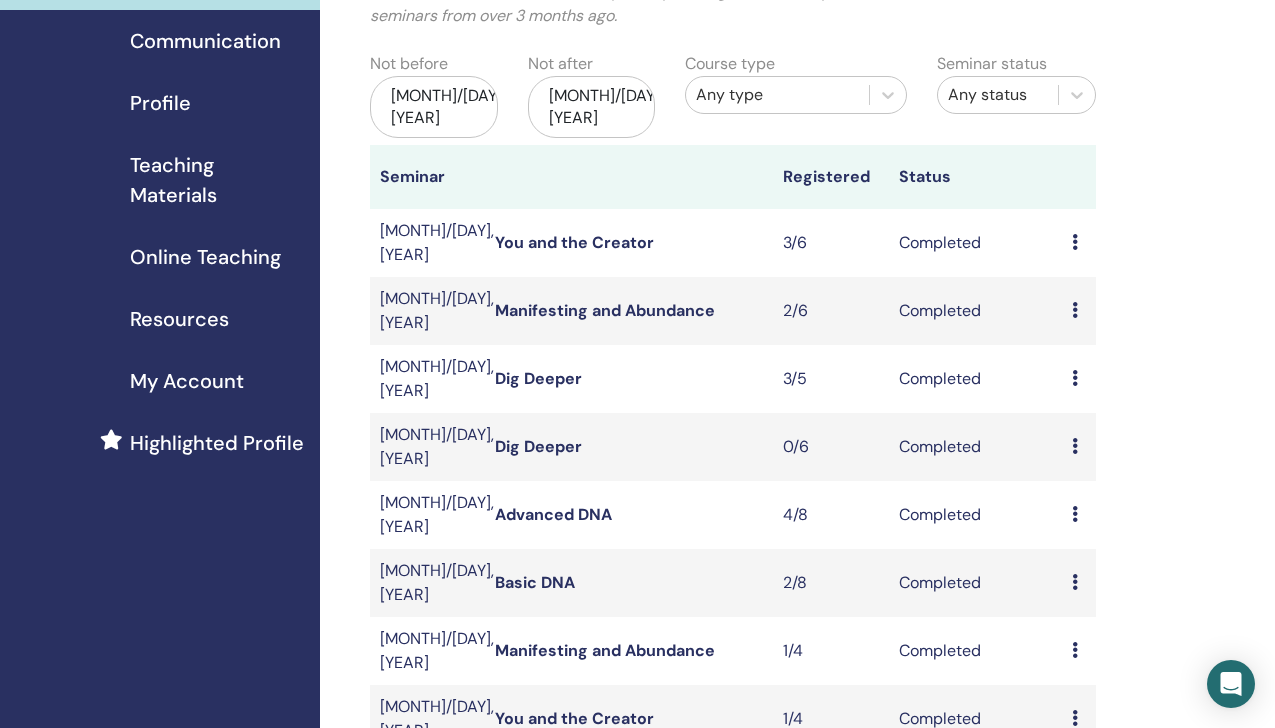 click on "Dig Deeper" at bounding box center [538, 378] 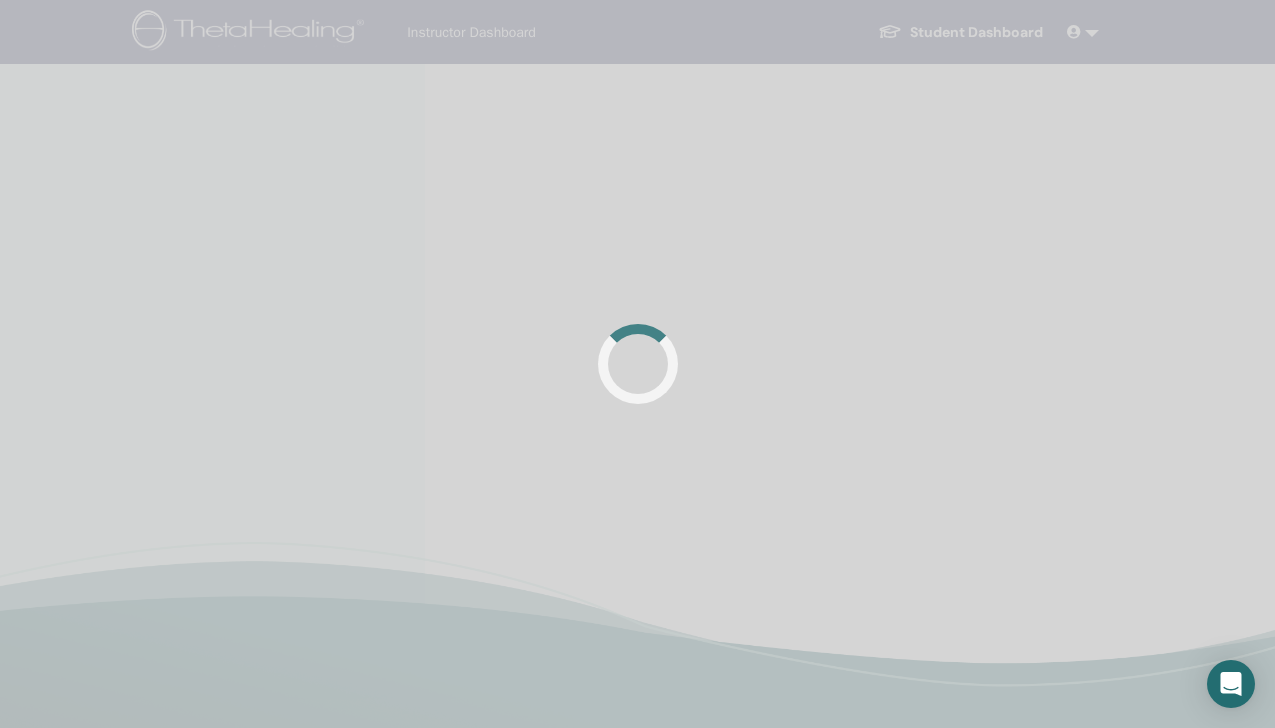 scroll, scrollTop: 0, scrollLeft: 0, axis: both 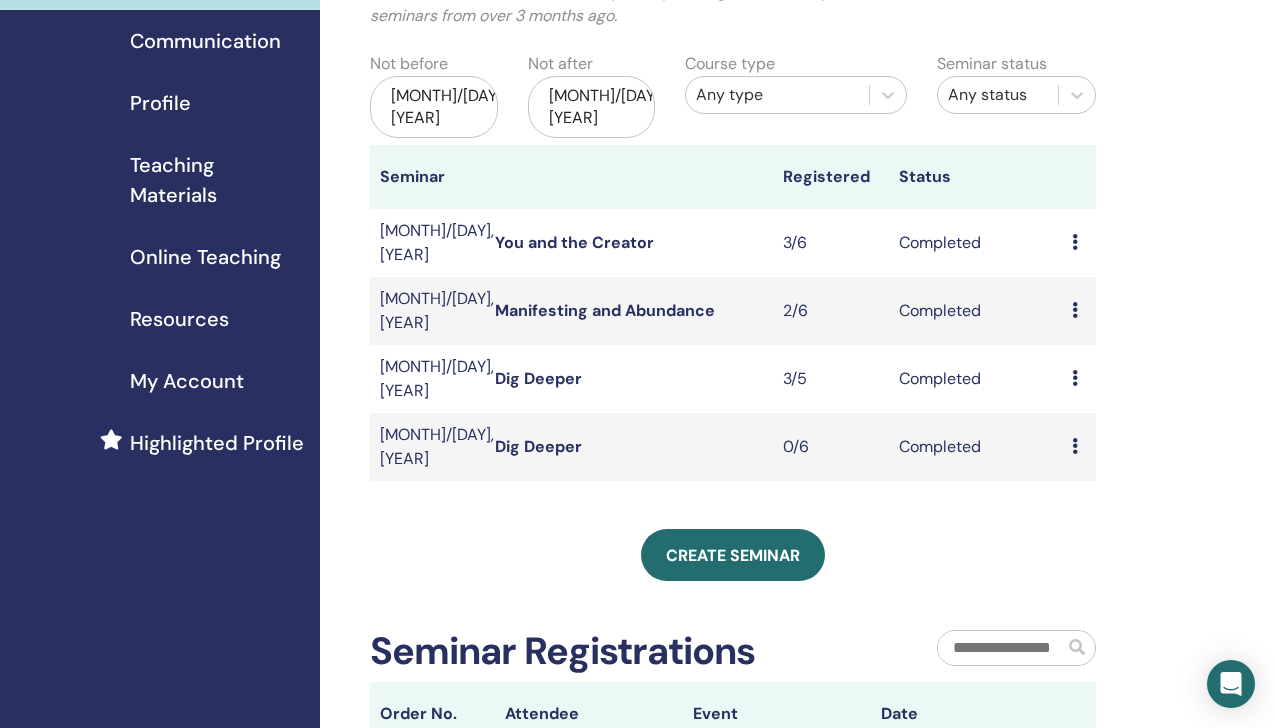 click at bounding box center [1075, 378] 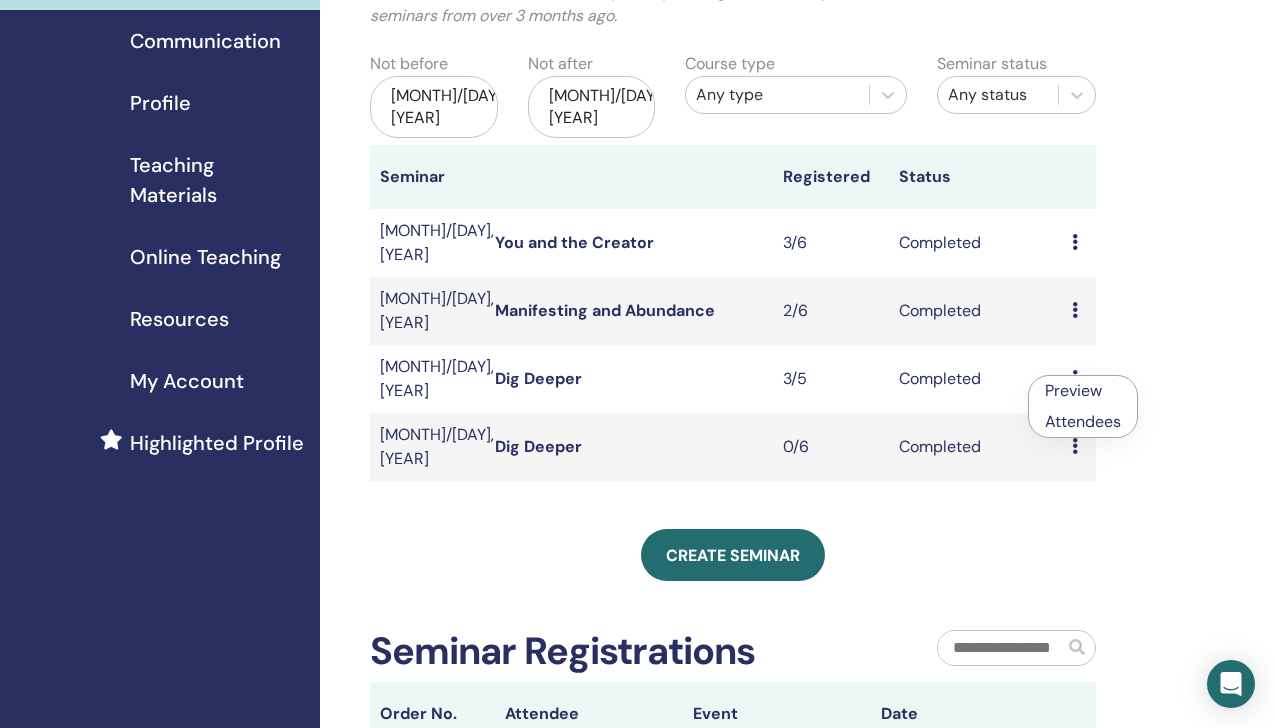 click on "Attendees" at bounding box center [1083, 421] 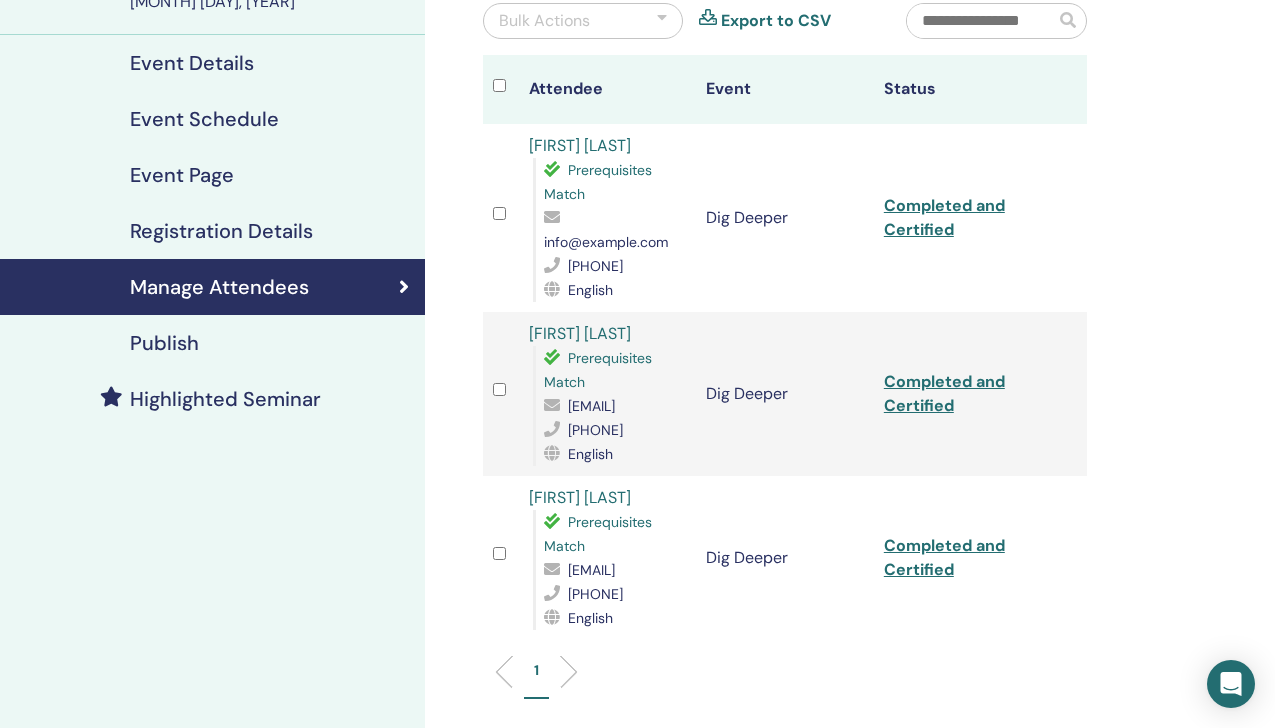scroll, scrollTop: 204, scrollLeft: 0, axis: vertical 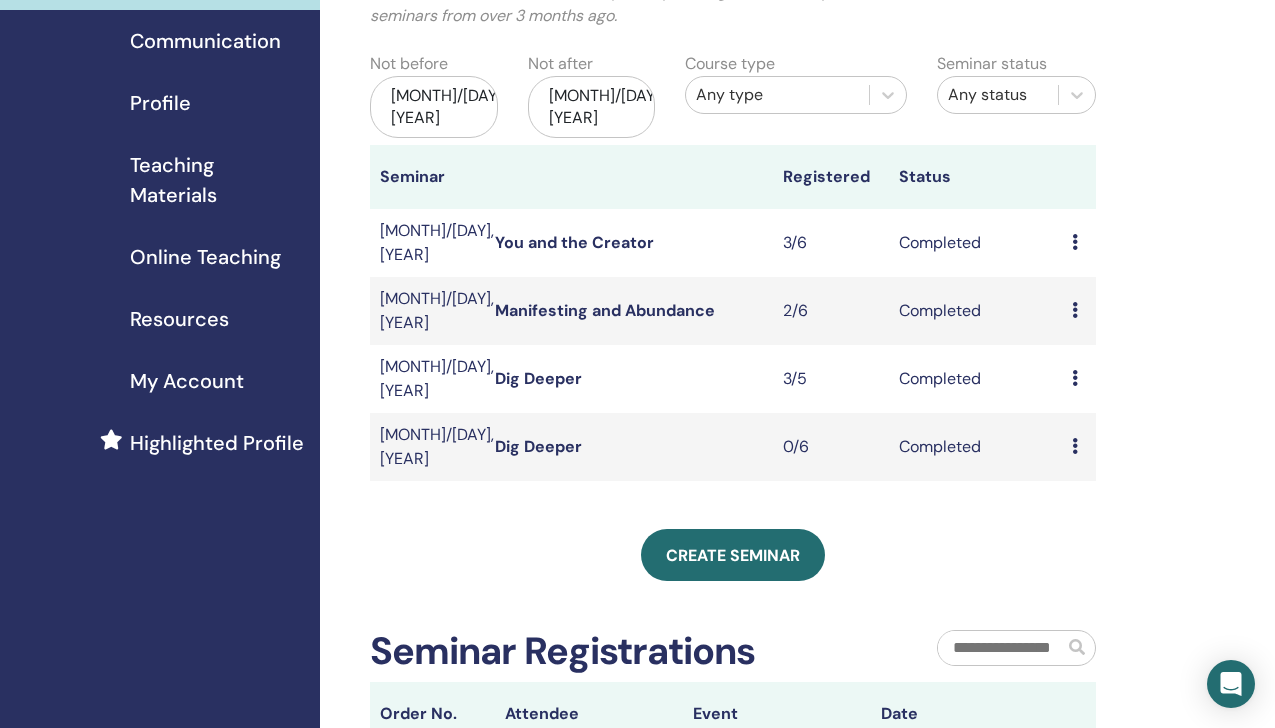 click on "Dig Deeper" at bounding box center [538, 378] 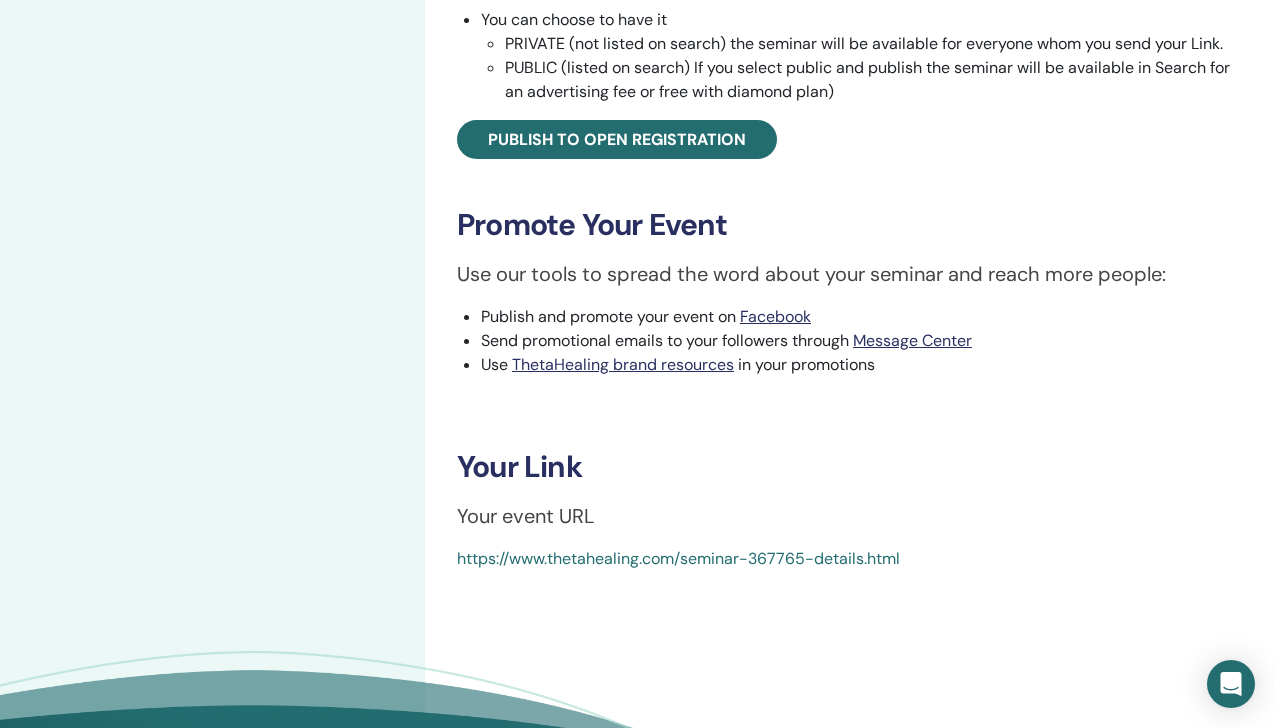 scroll, scrollTop: 845, scrollLeft: 0, axis: vertical 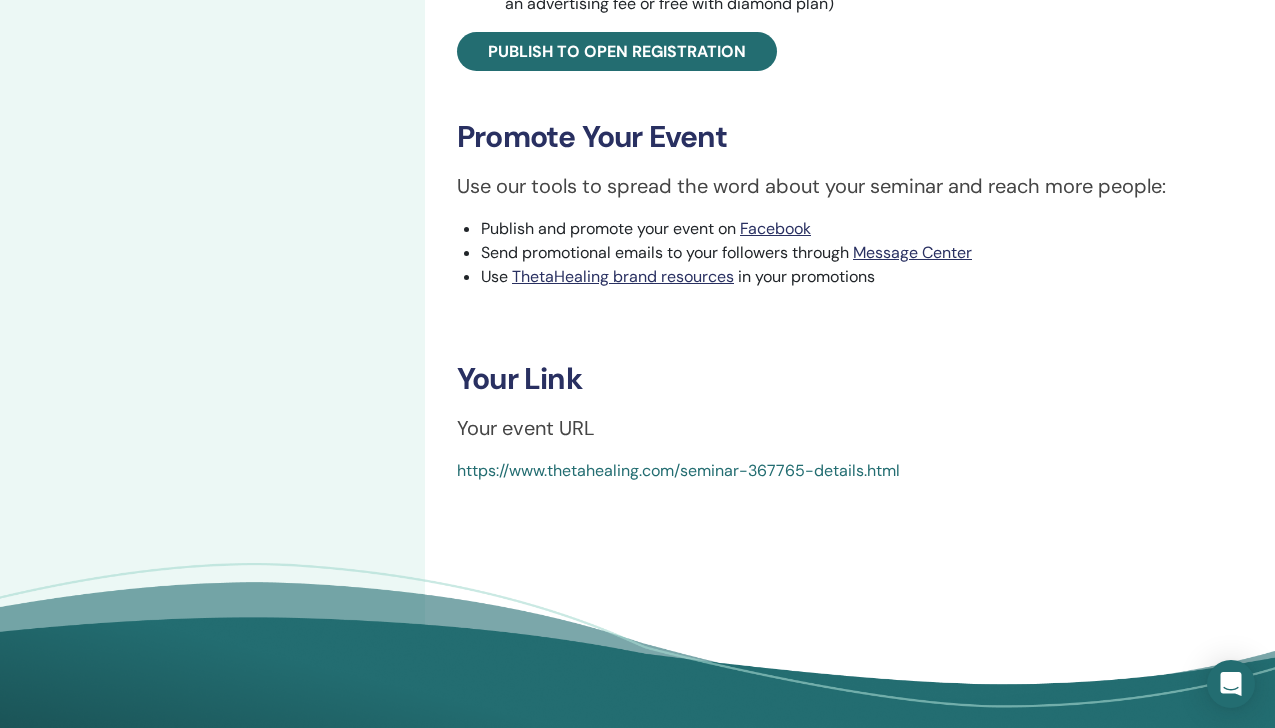 click on "https://www.thetahealing.com/seminar-367765-details.html" at bounding box center (678, 470) 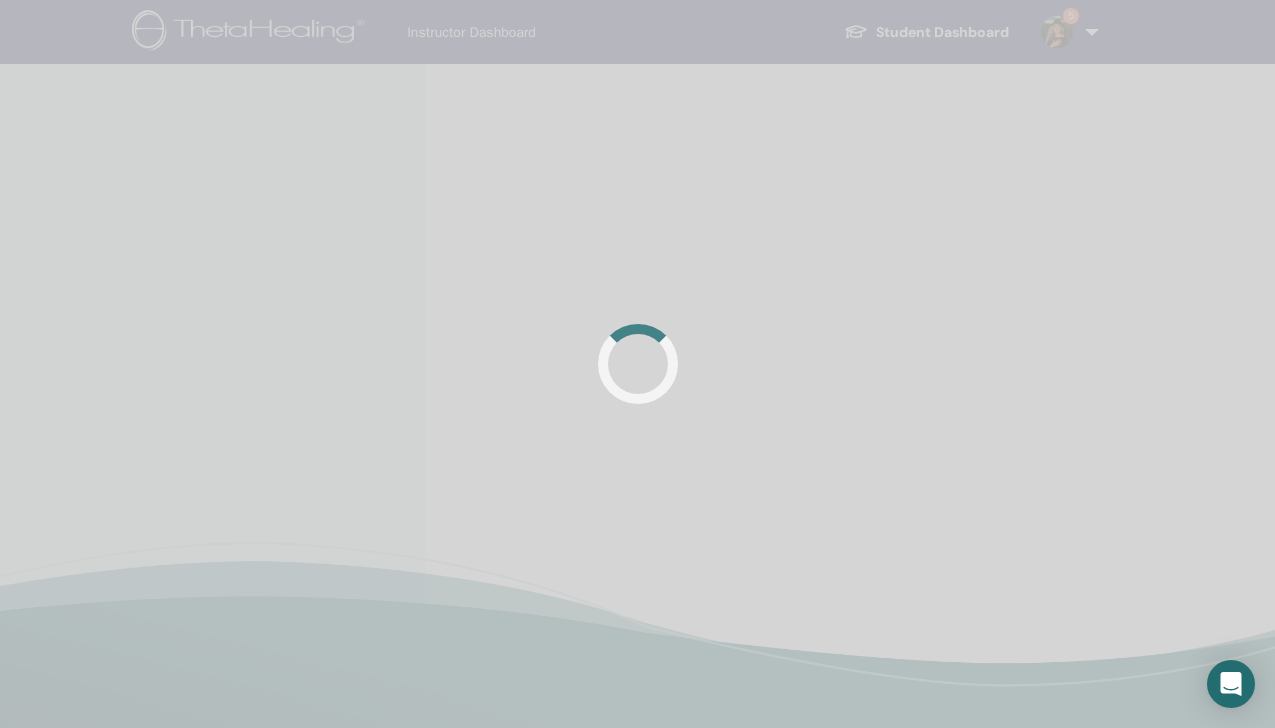 scroll, scrollTop: 0, scrollLeft: 0, axis: both 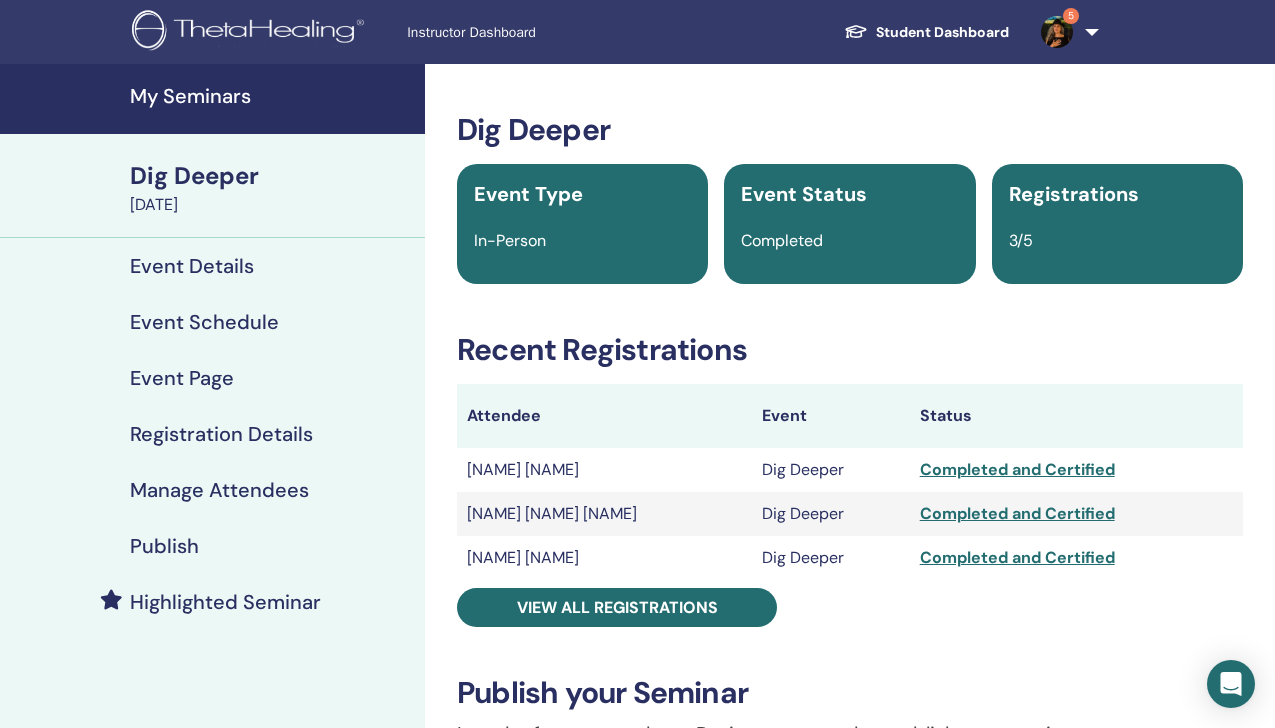 click on "Event Details" at bounding box center (192, 266) 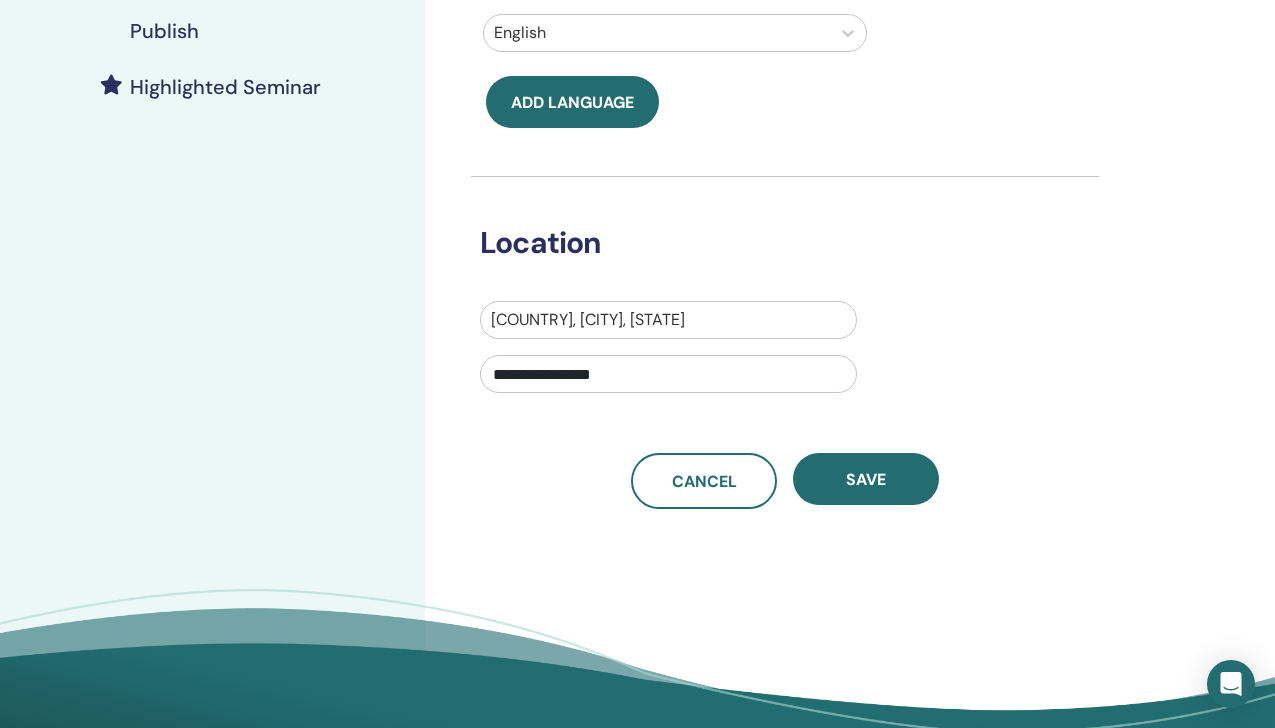 scroll, scrollTop: 243, scrollLeft: 0, axis: vertical 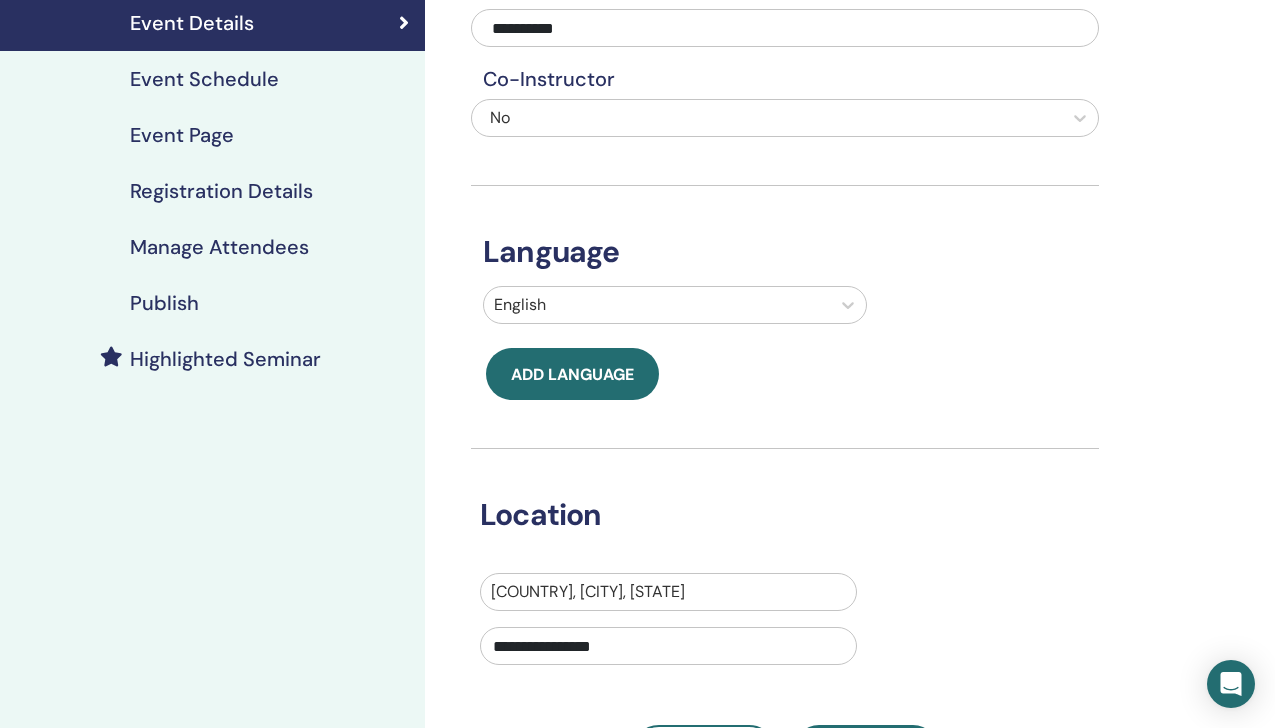 click on "Event Page" at bounding box center (182, 135) 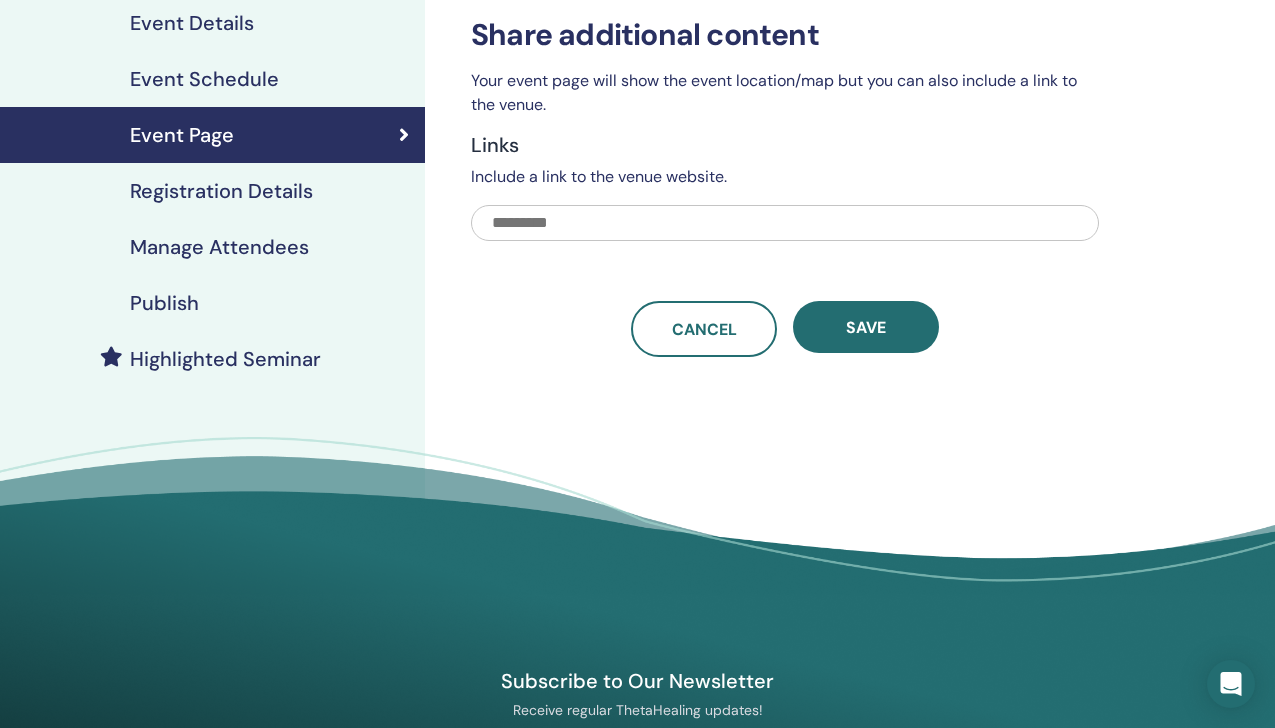 click on "Event Schedule" at bounding box center [204, 79] 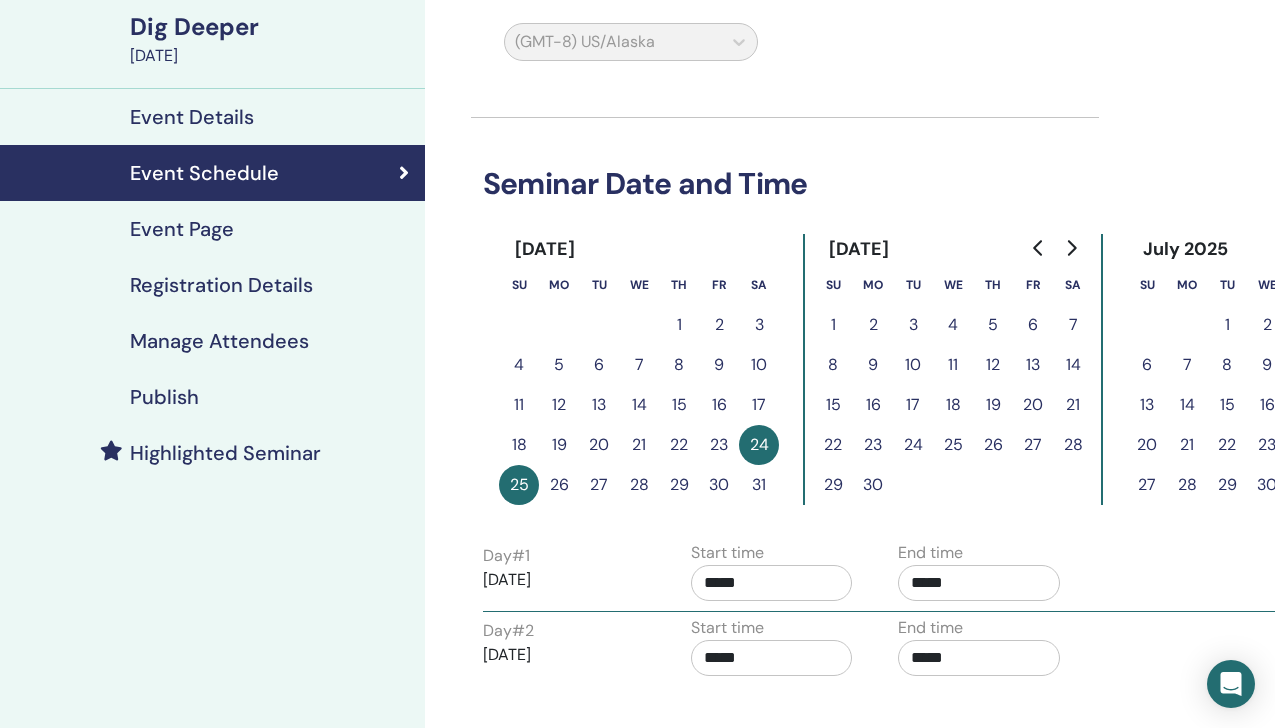 scroll, scrollTop: 148, scrollLeft: 0, axis: vertical 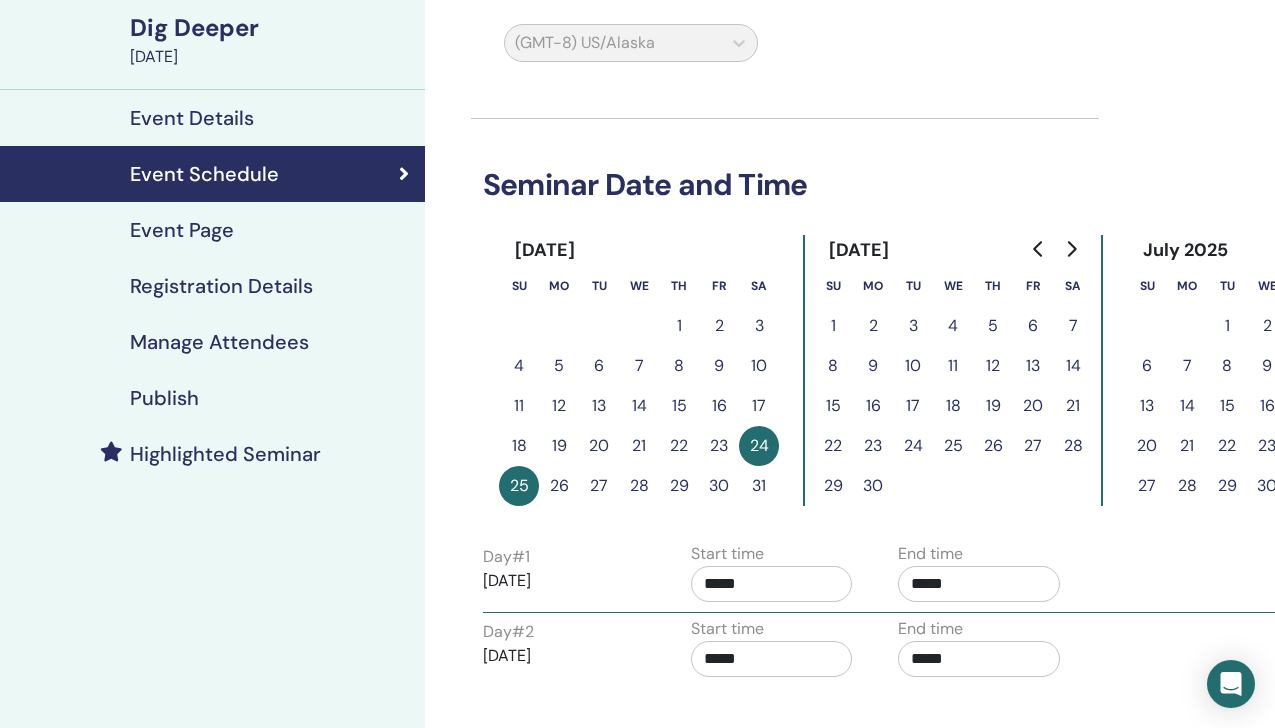 click on "Event Details" at bounding box center [192, 118] 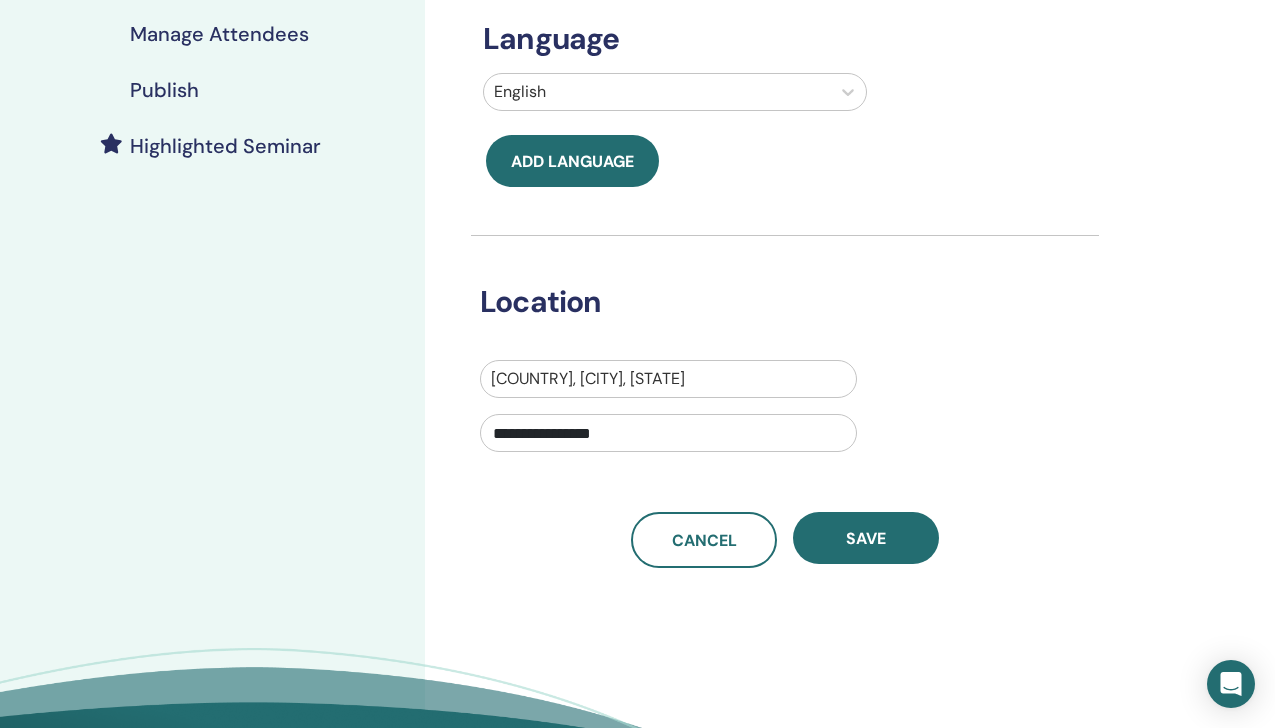 scroll, scrollTop: 469, scrollLeft: 0, axis: vertical 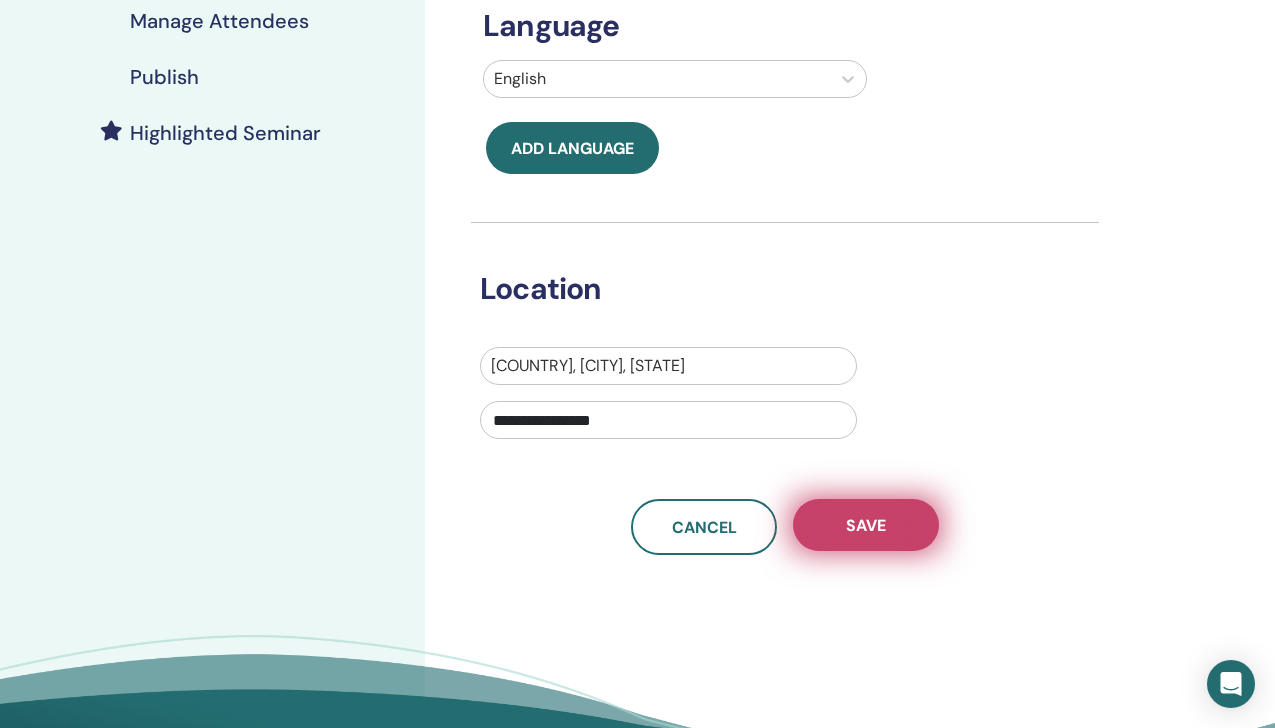 click on "Save" at bounding box center (866, 525) 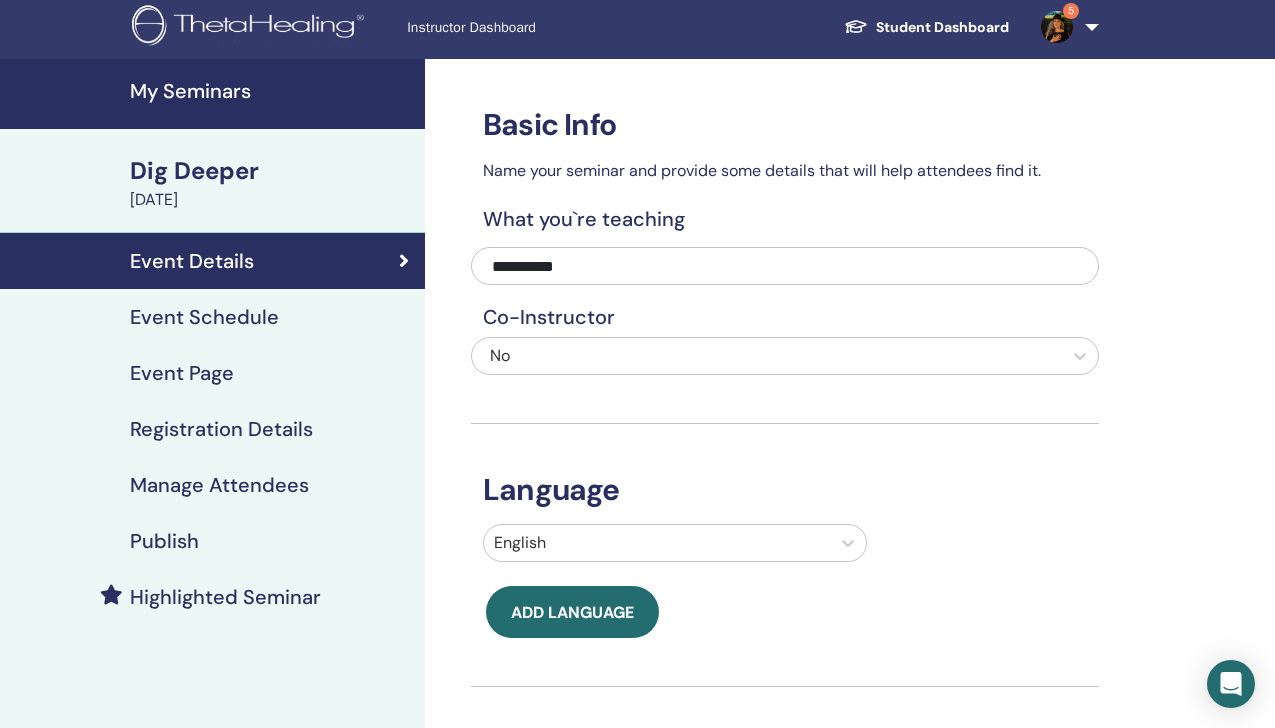 scroll, scrollTop: 0, scrollLeft: 0, axis: both 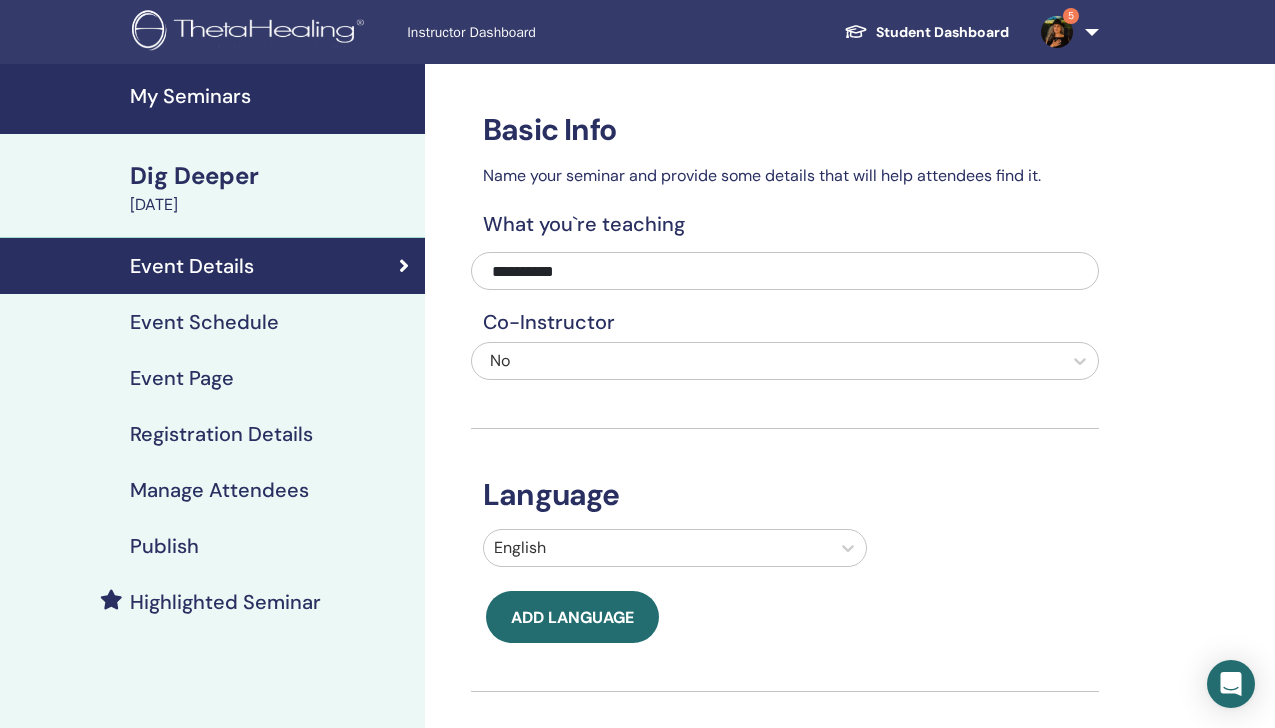 click at bounding box center [251, 32] 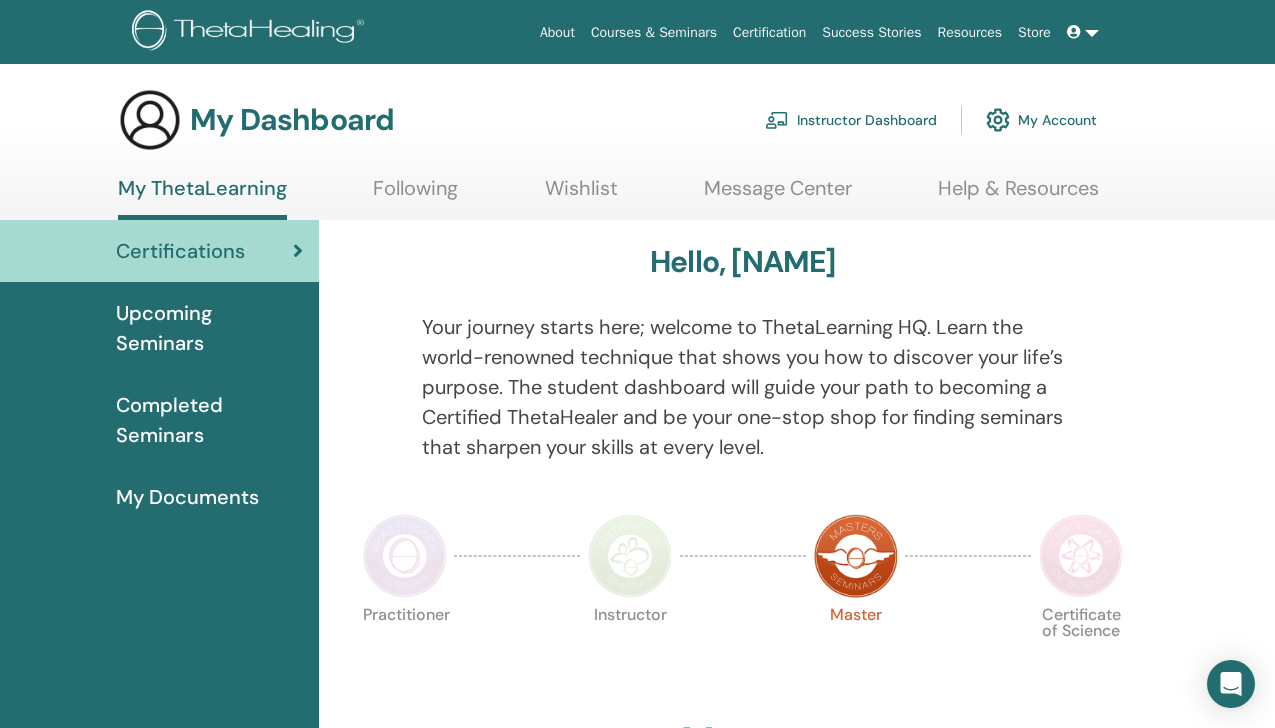 scroll, scrollTop: 0, scrollLeft: 0, axis: both 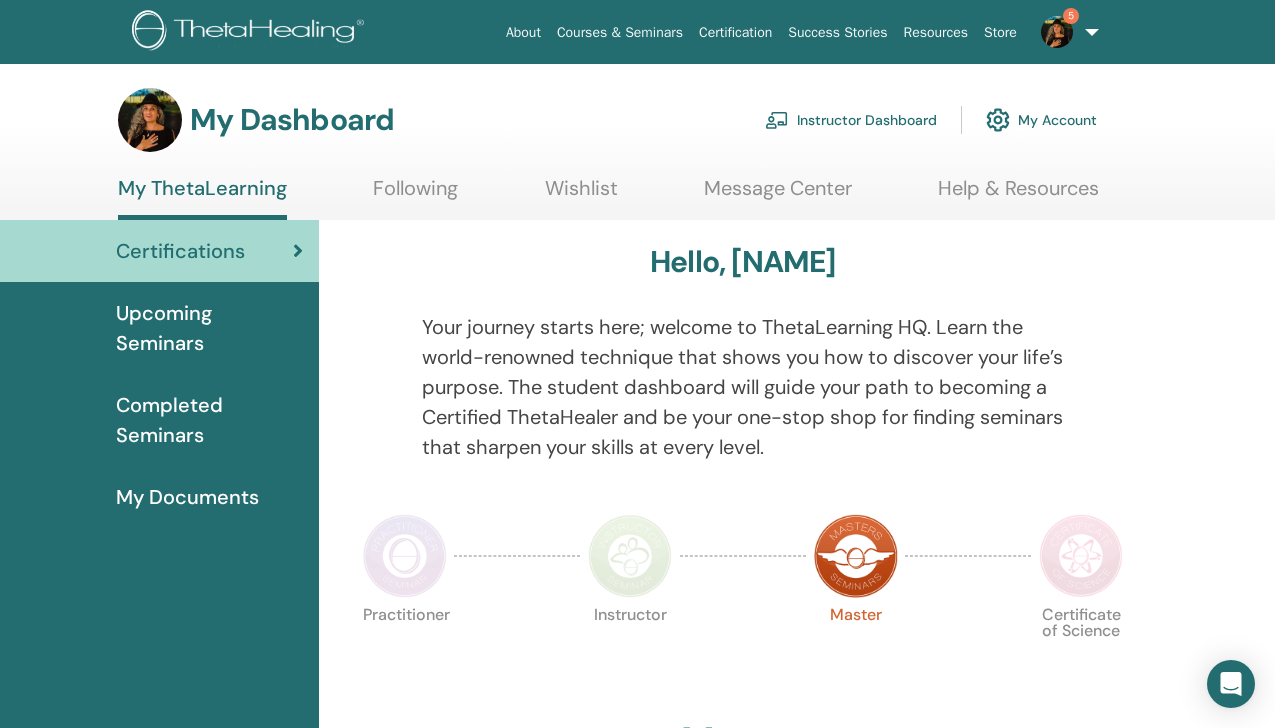 click on "Instructor Dashboard" at bounding box center (851, 120) 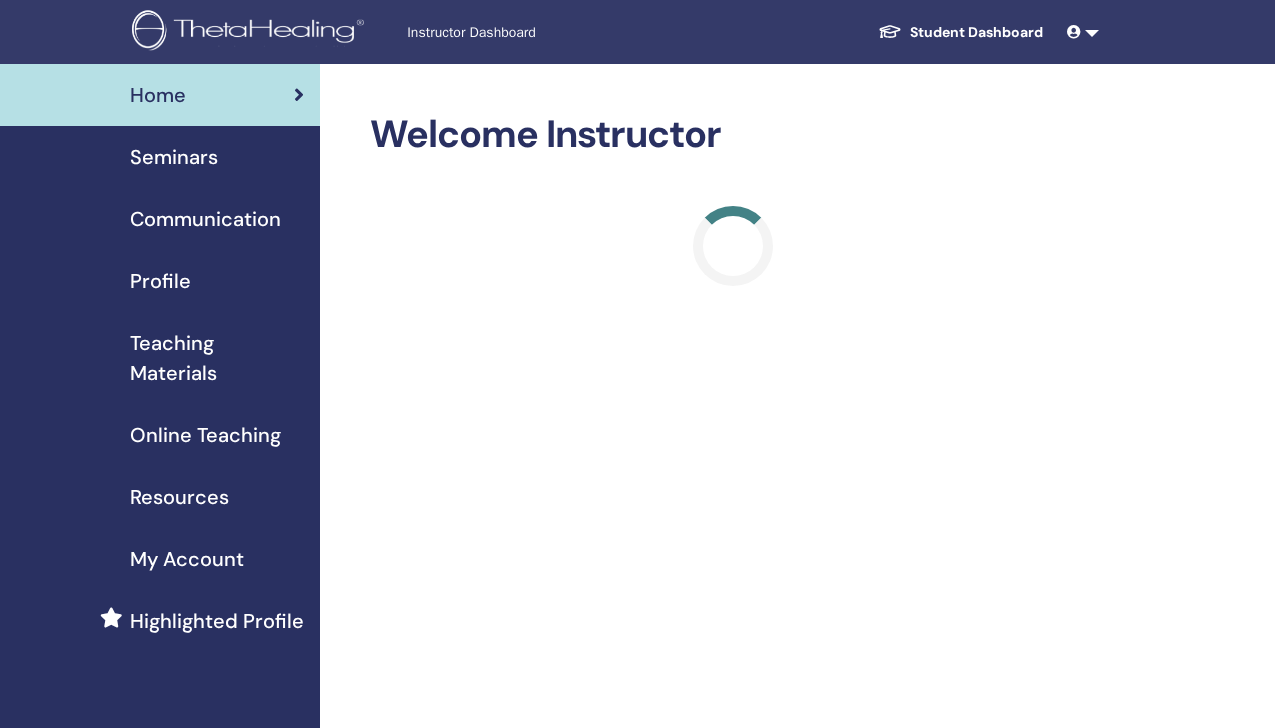 scroll, scrollTop: 0, scrollLeft: 0, axis: both 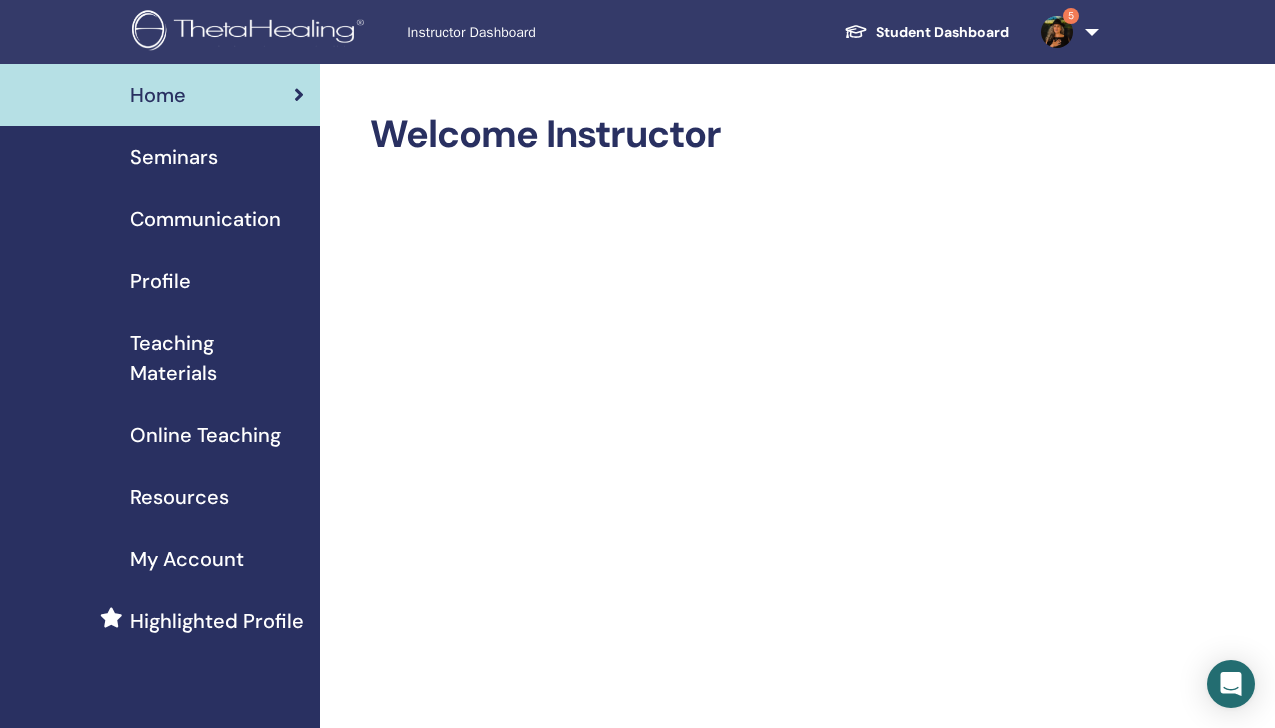 click on "Seminars" at bounding box center (174, 157) 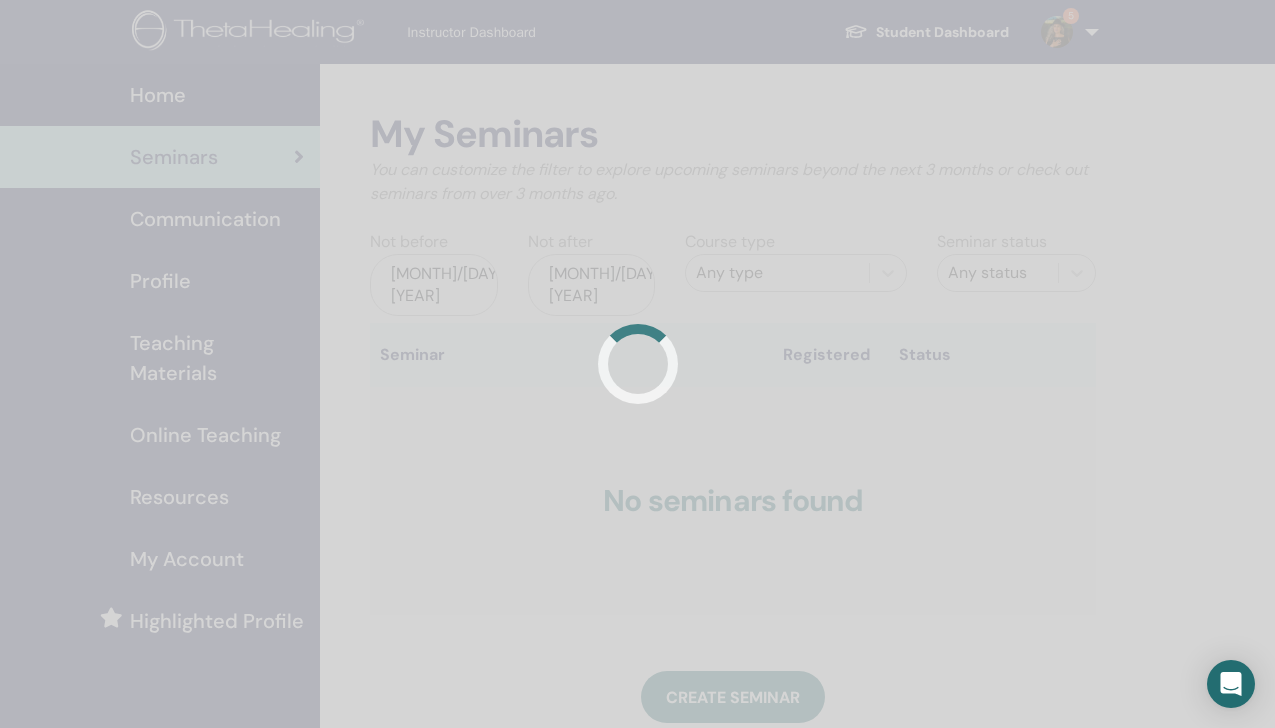 scroll, scrollTop: 0, scrollLeft: 0, axis: both 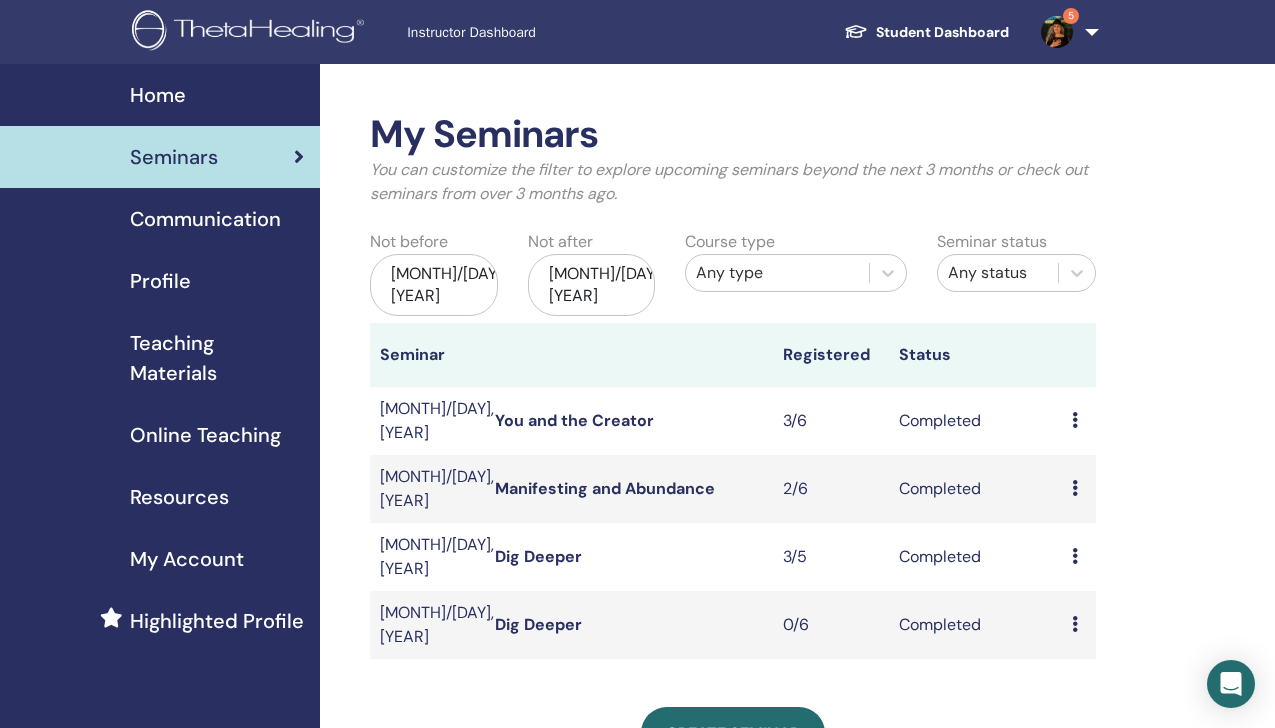 click on "[MONTH]/[DAY], [YEAR]" at bounding box center (434, 285) 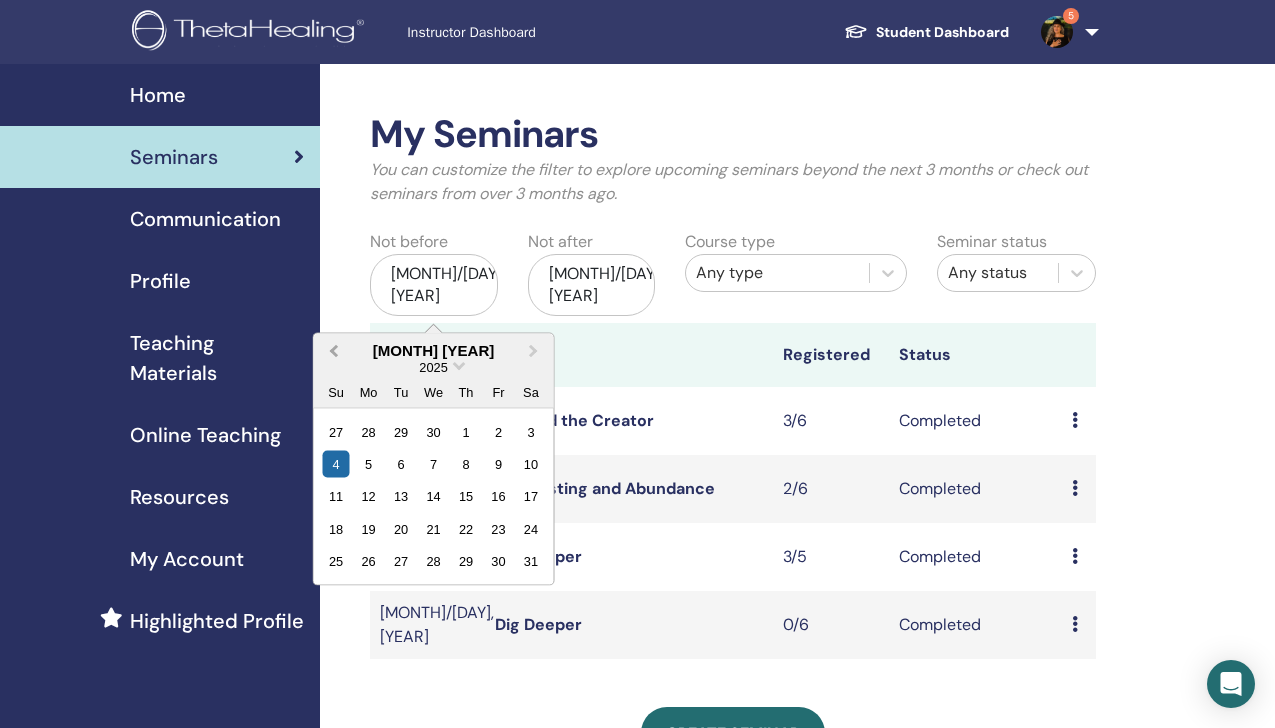 click on "Previous Month" at bounding box center [334, 350] 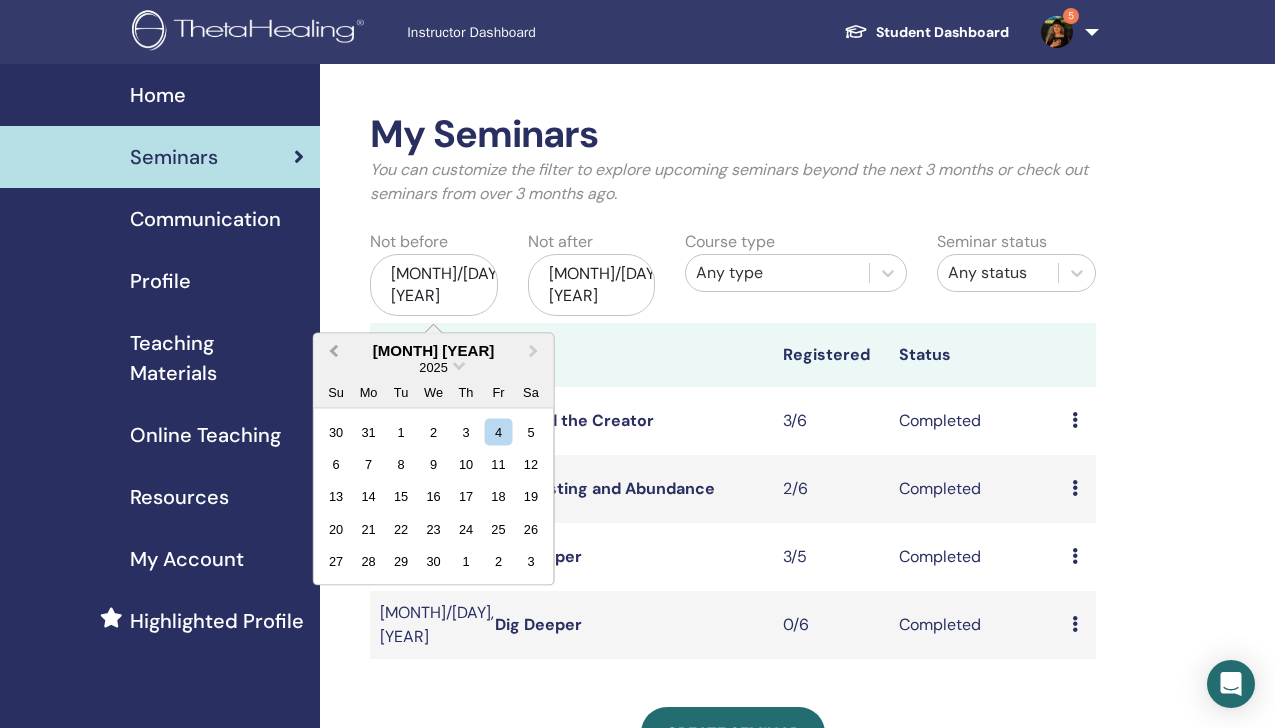 click on "Previous Month" at bounding box center [334, 350] 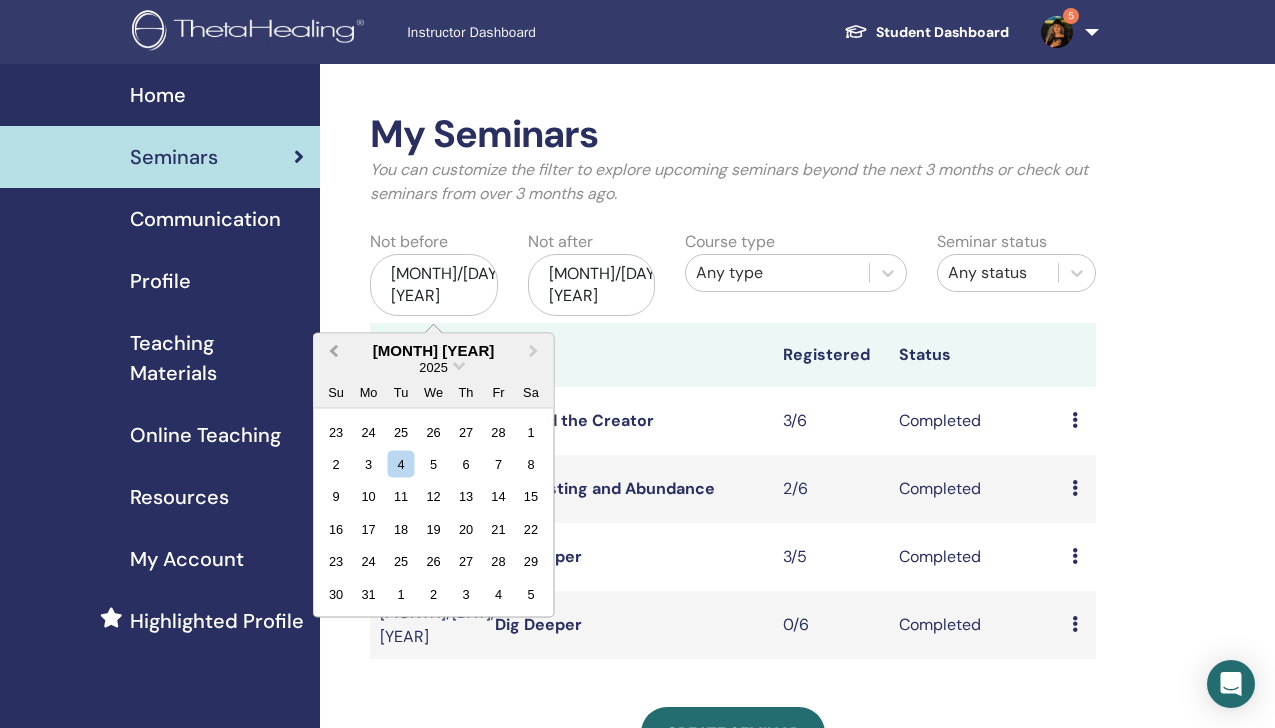 click on "Previous Month" at bounding box center (334, 350) 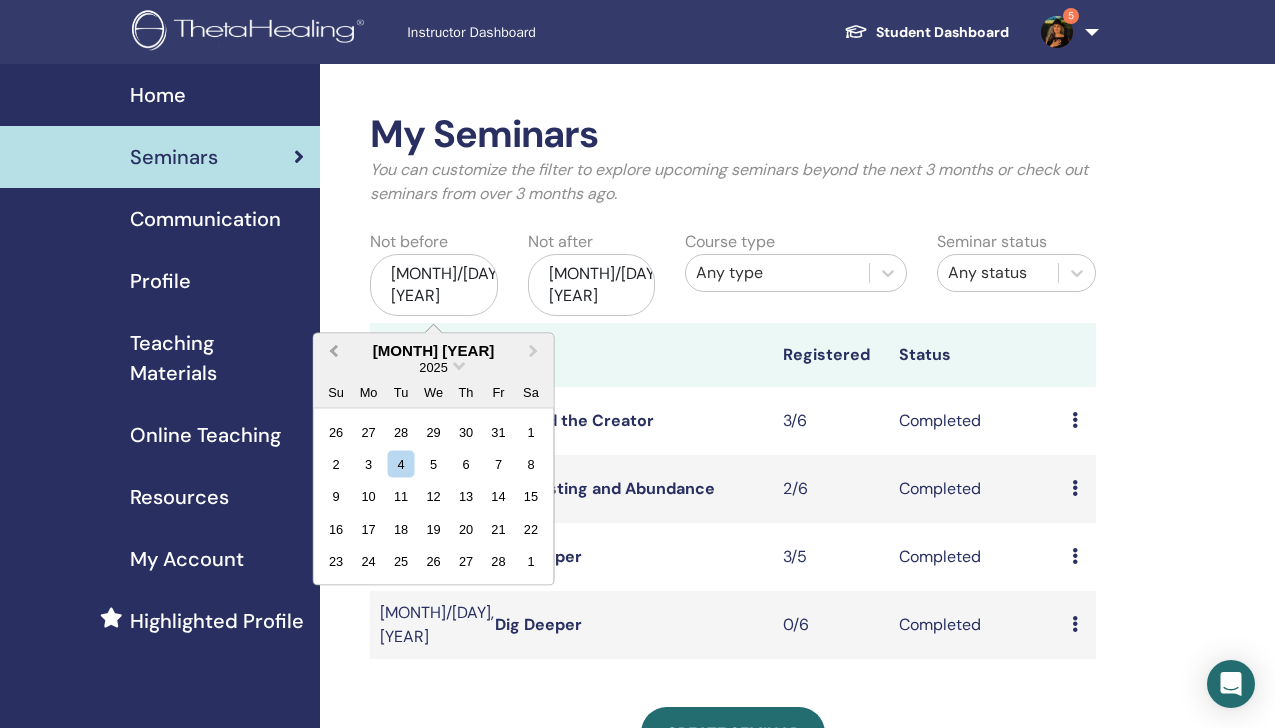 click on "Previous Month" at bounding box center (334, 350) 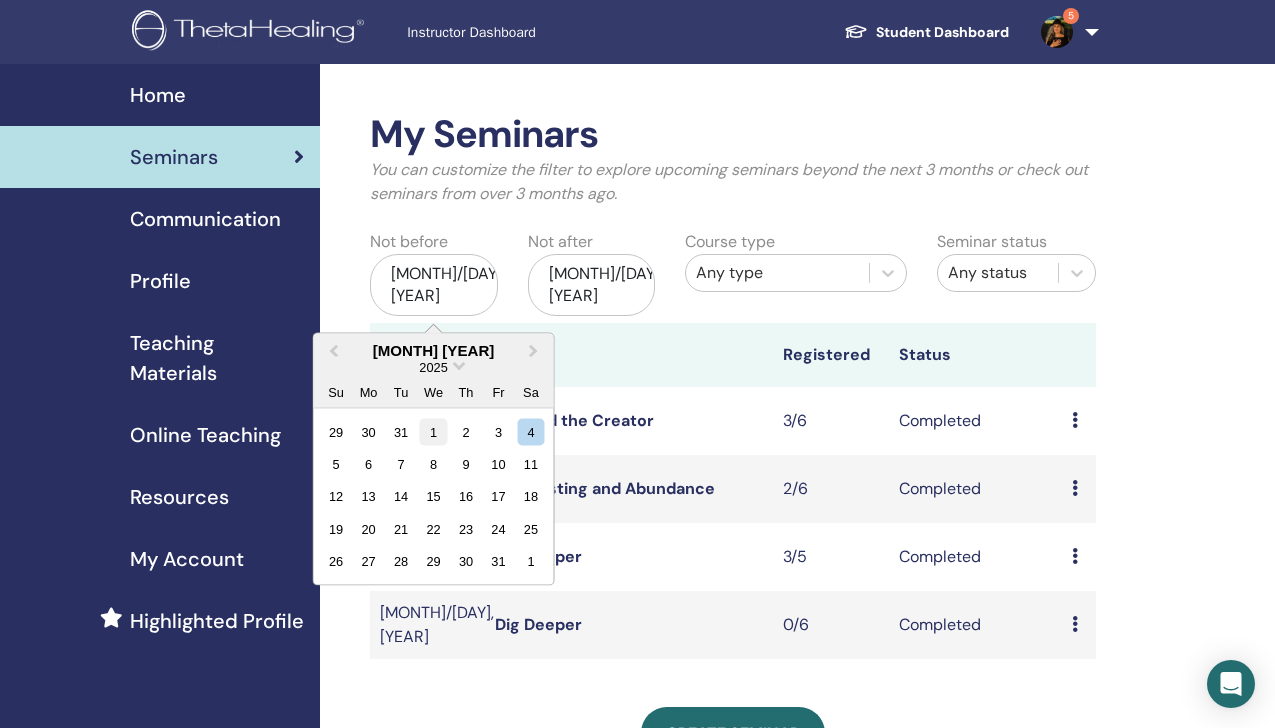click on "1" at bounding box center [433, 431] 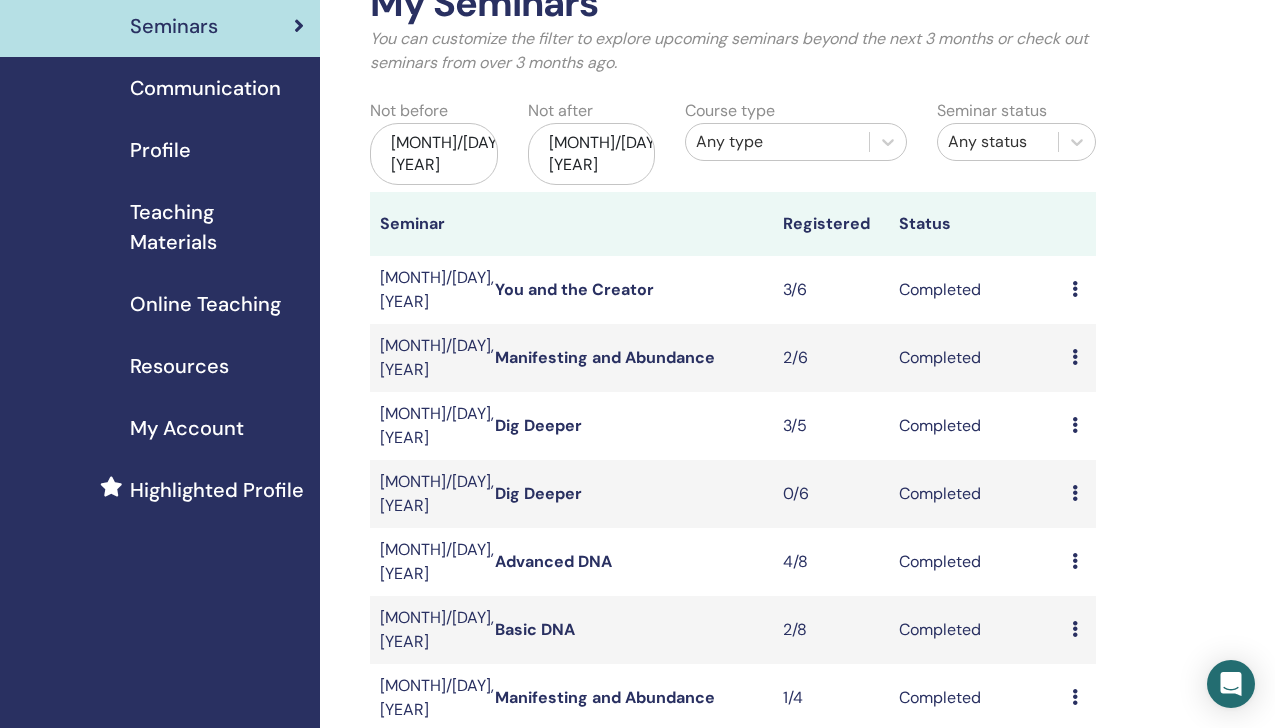 scroll, scrollTop: 133, scrollLeft: 0, axis: vertical 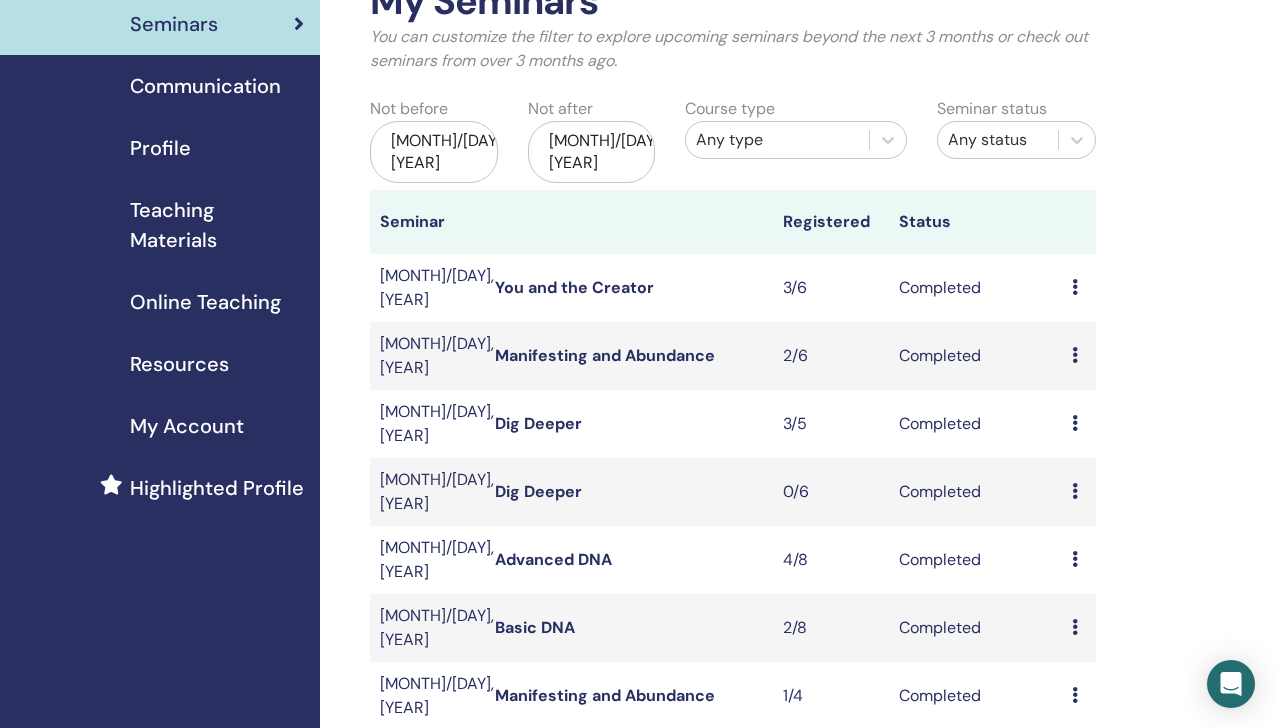 click at bounding box center [1075, 559] 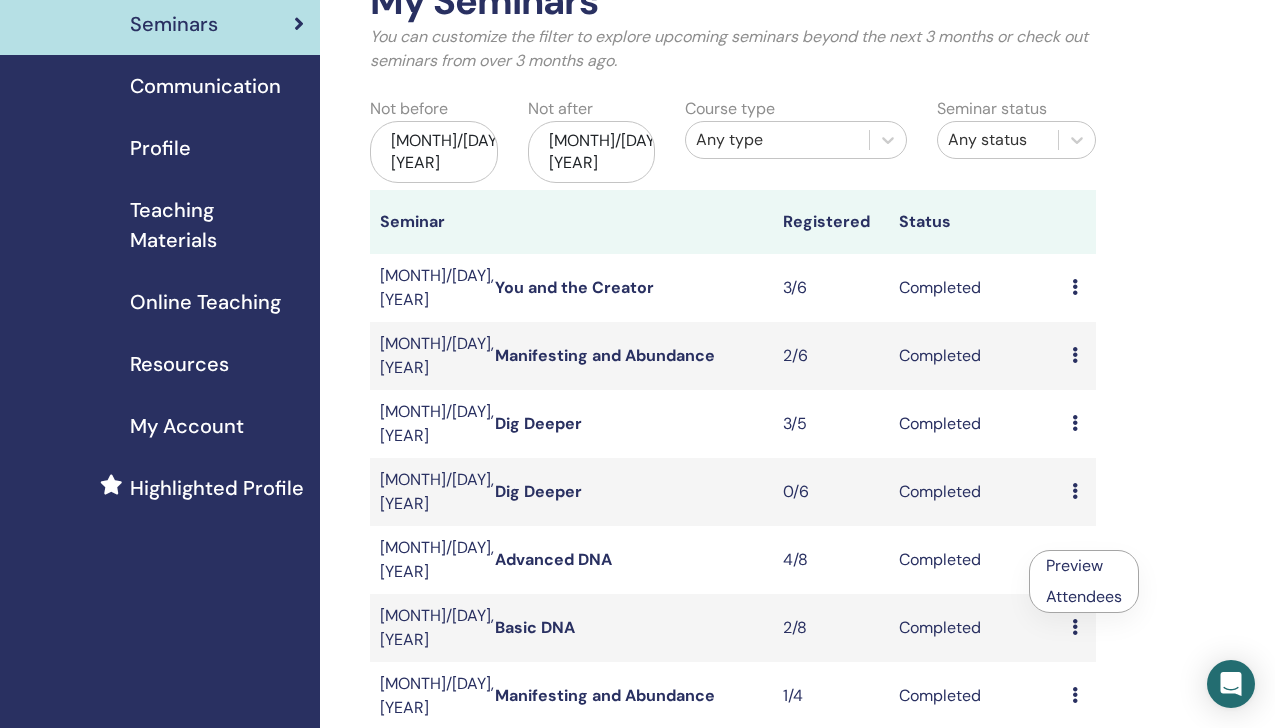 click on "Attendees" at bounding box center [1084, 596] 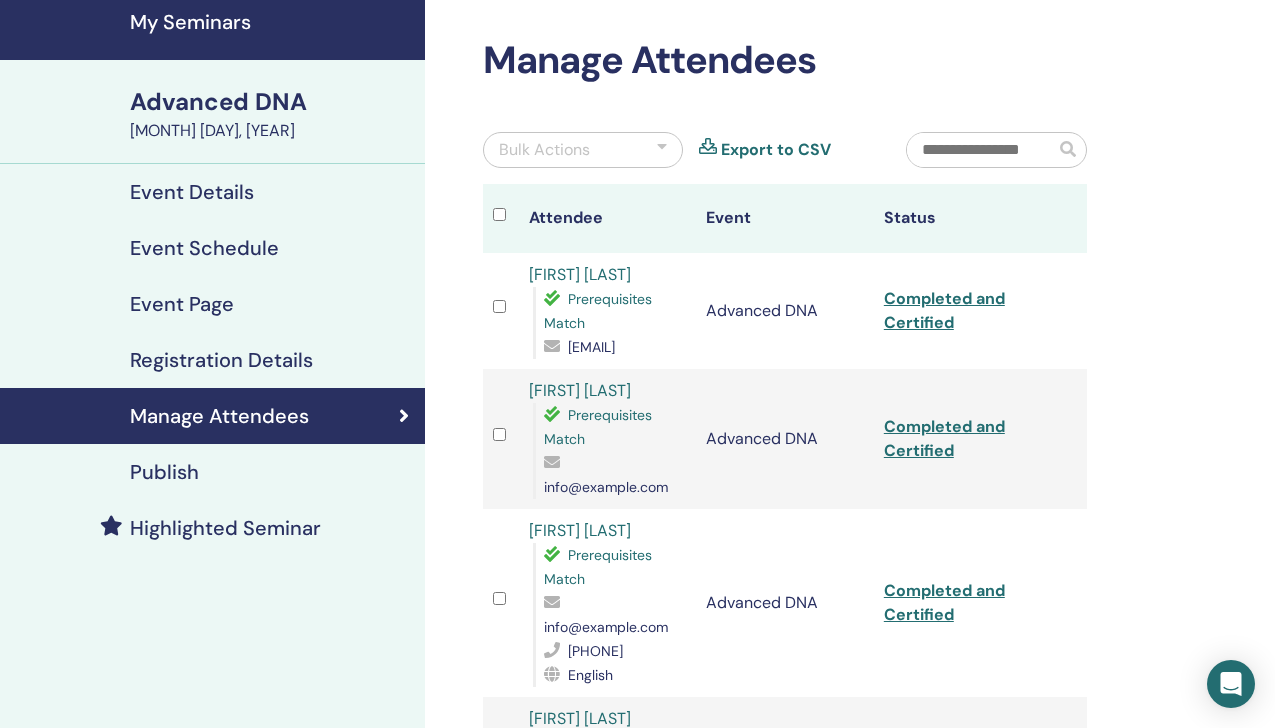 scroll, scrollTop: 72, scrollLeft: 0, axis: vertical 